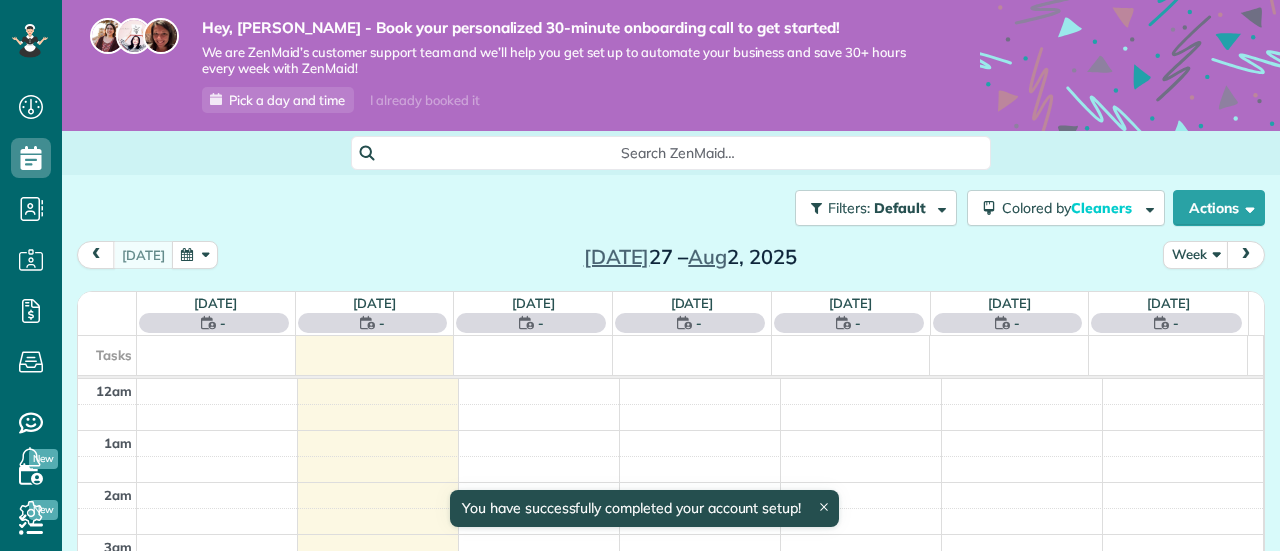 scroll, scrollTop: 0, scrollLeft: 0, axis: both 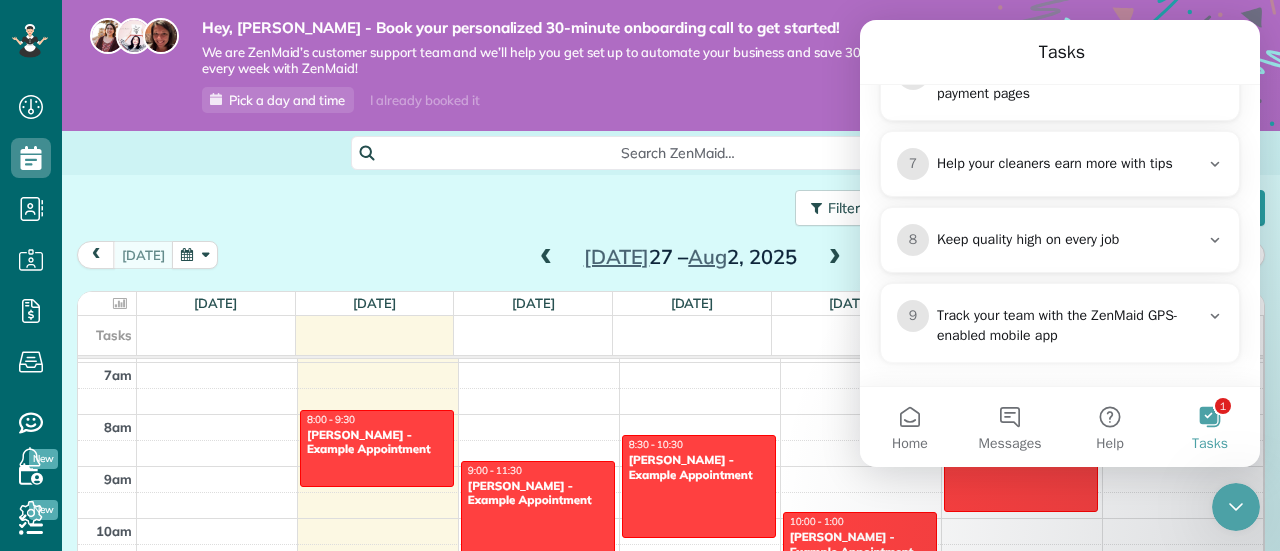 drag, startPoint x: 698, startPoint y: 105, endPoint x: 810, endPoint y: 125, distance: 113.7717 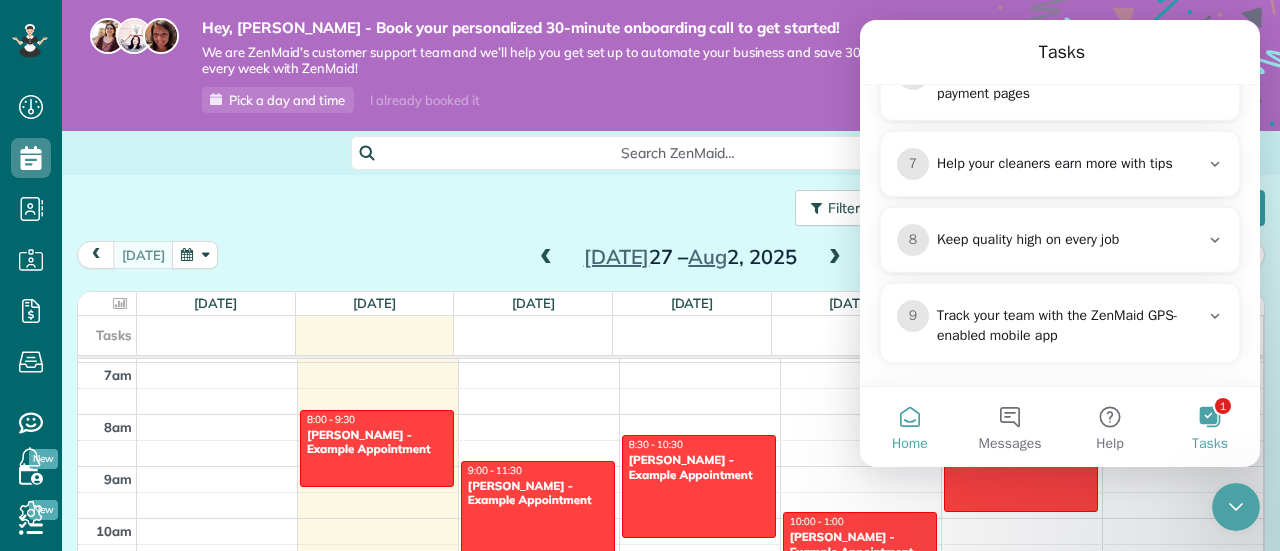 click on "Home" at bounding box center [910, 427] 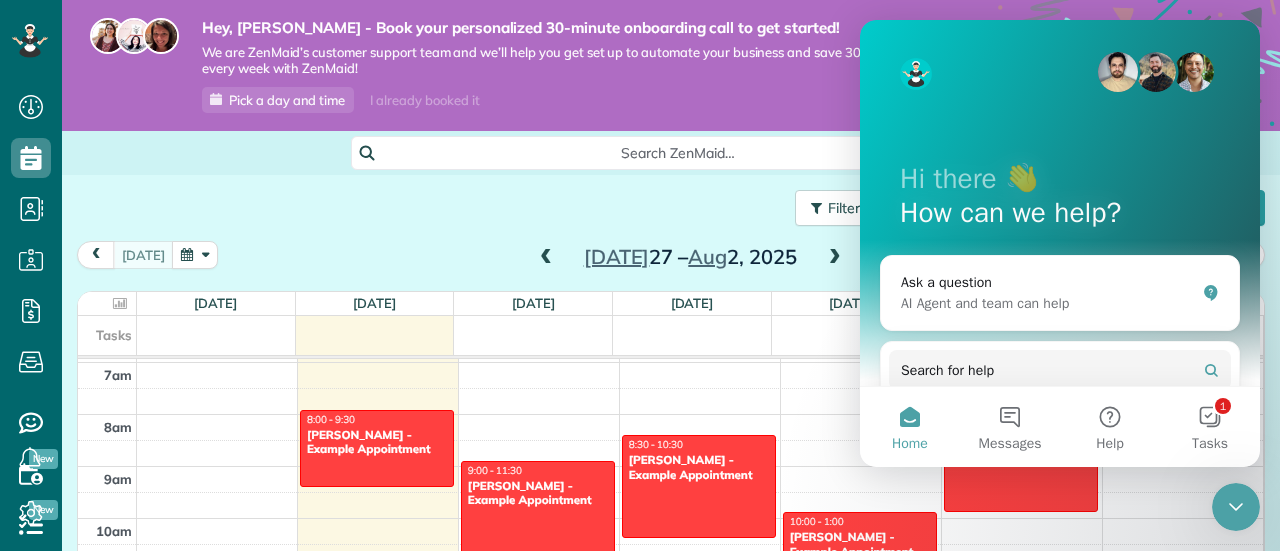 click on "Hey, Leah - Book your personalized 30-minute onboarding call to get started!
We are ZenMaid’s customer support team and we’ll help you get set up to automate your business and save 30+ hours every week with ZenMaid!
Pick a day and time
I already booked it" at bounding box center (545, 65) 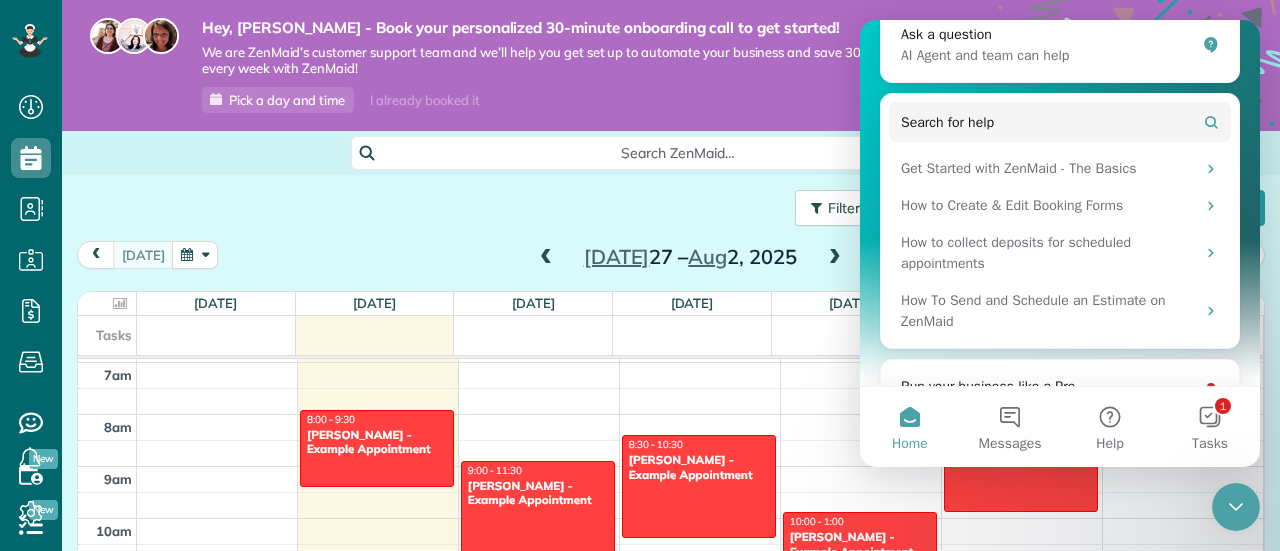 scroll, scrollTop: 352, scrollLeft: 0, axis: vertical 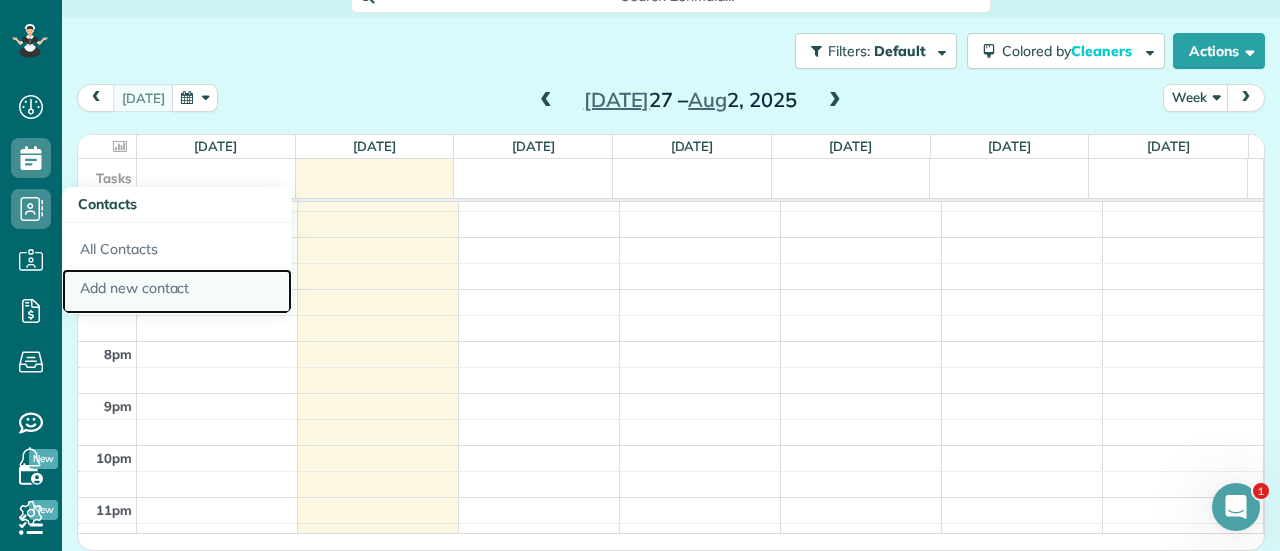 click on "Add new contact" at bounding box center (177, 292) 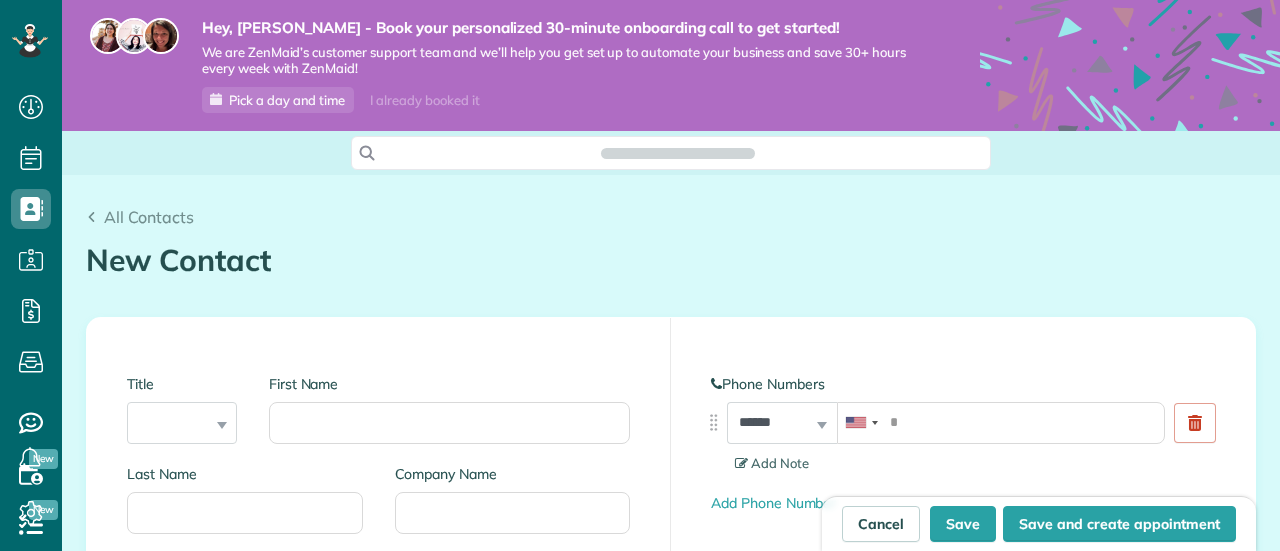 scroll, scrollTop: 0, scrollLeft: 0, axis: both 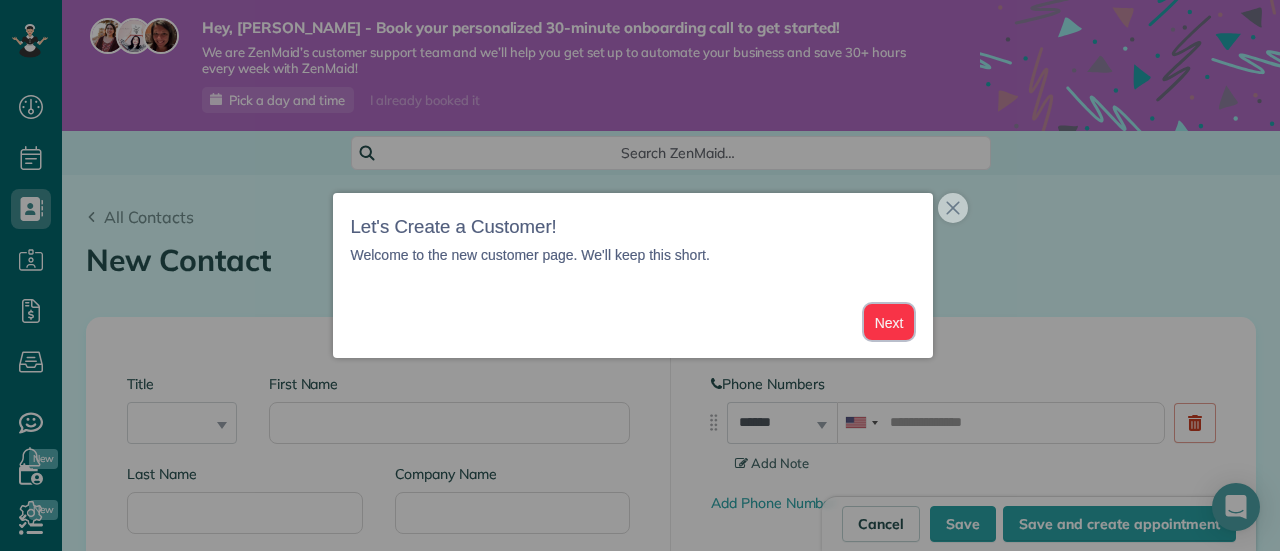 click on "Next" at bounding box center [889, 322] 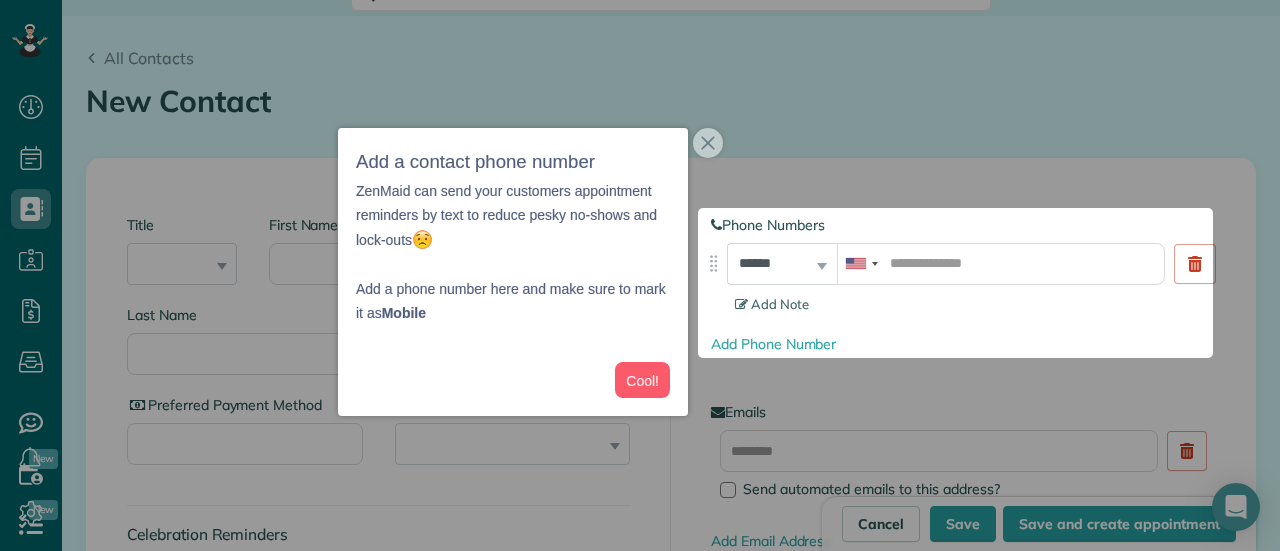 scroll, scrollTop: 166, scrollLeft: 0, axis: vertical 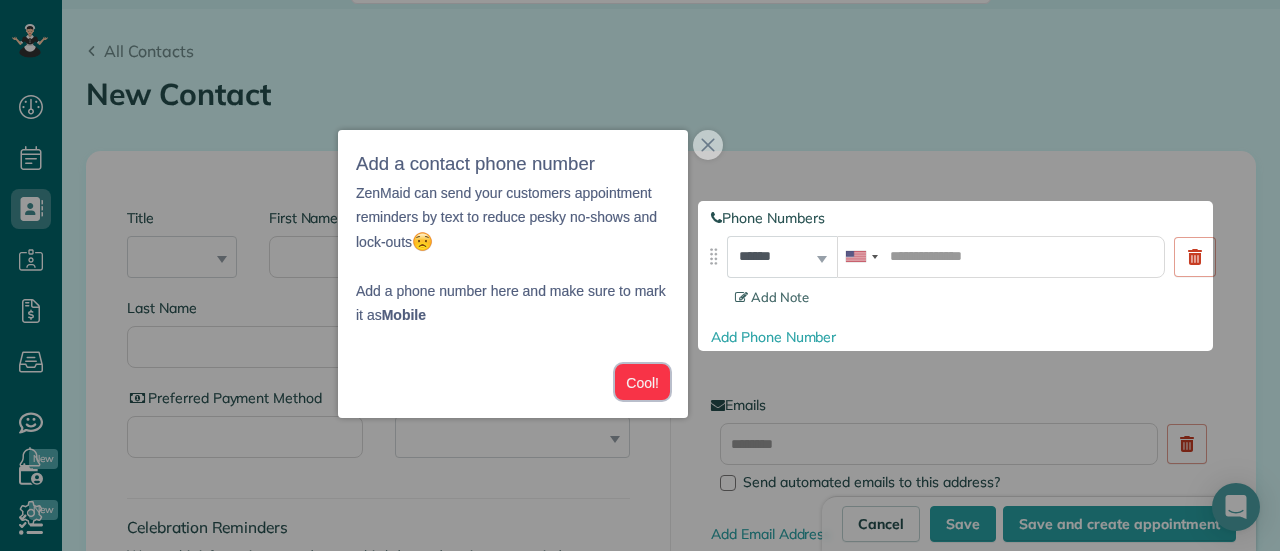 click on "Cool!" at bounding box center [642, 382] 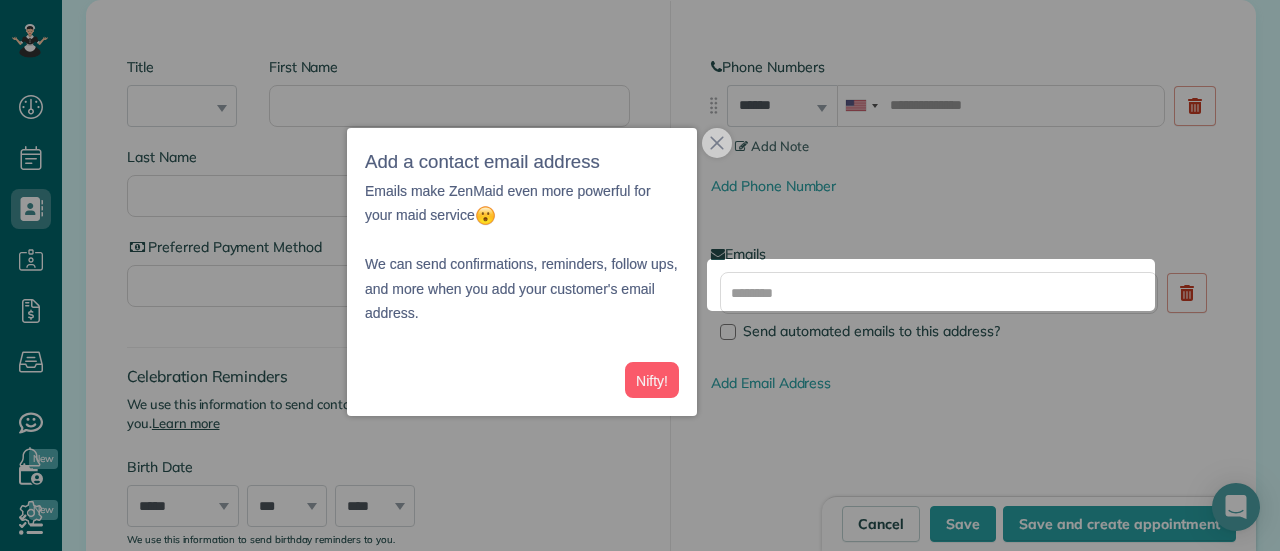 scroll, scrollTop: 334, scrollLeft: 0, axis: vertical 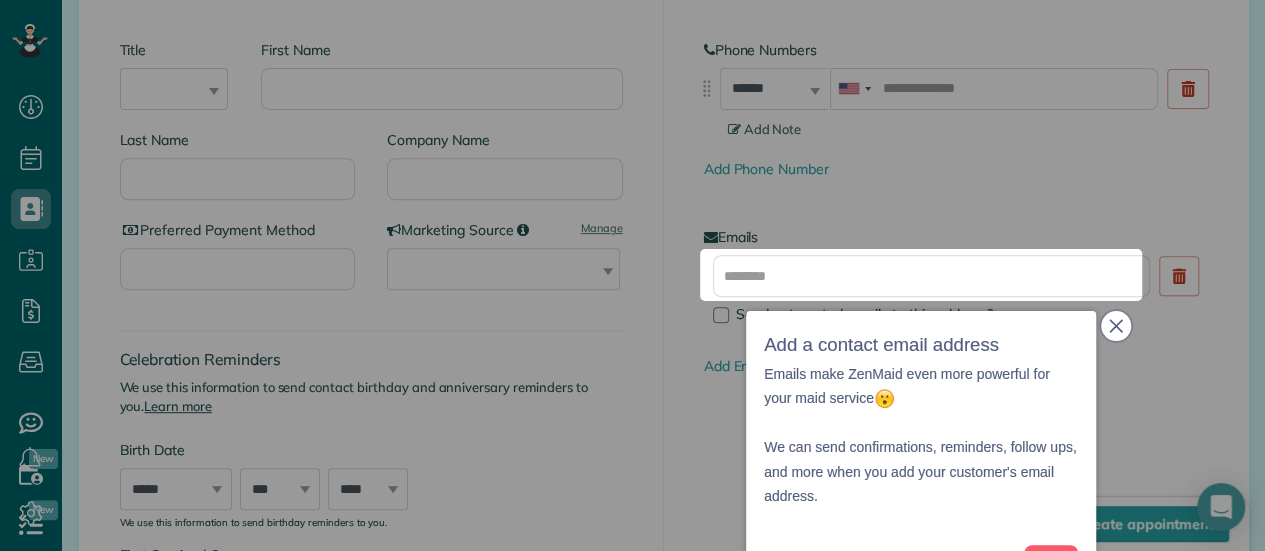 click 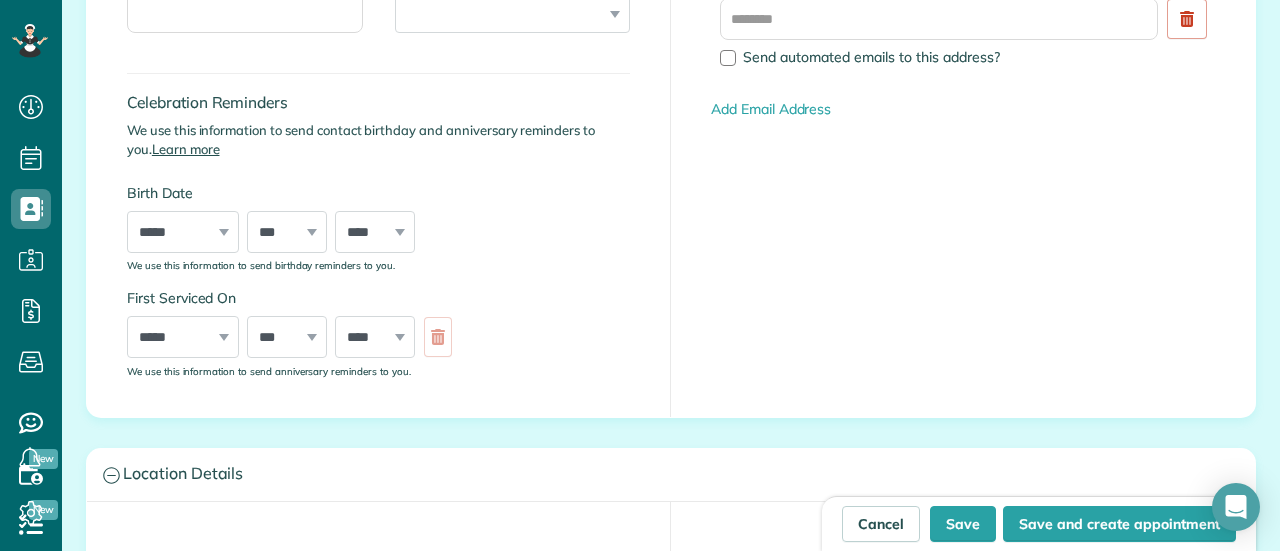 scroll, scrollTop: 0, scrollLeft: 0, axis: both 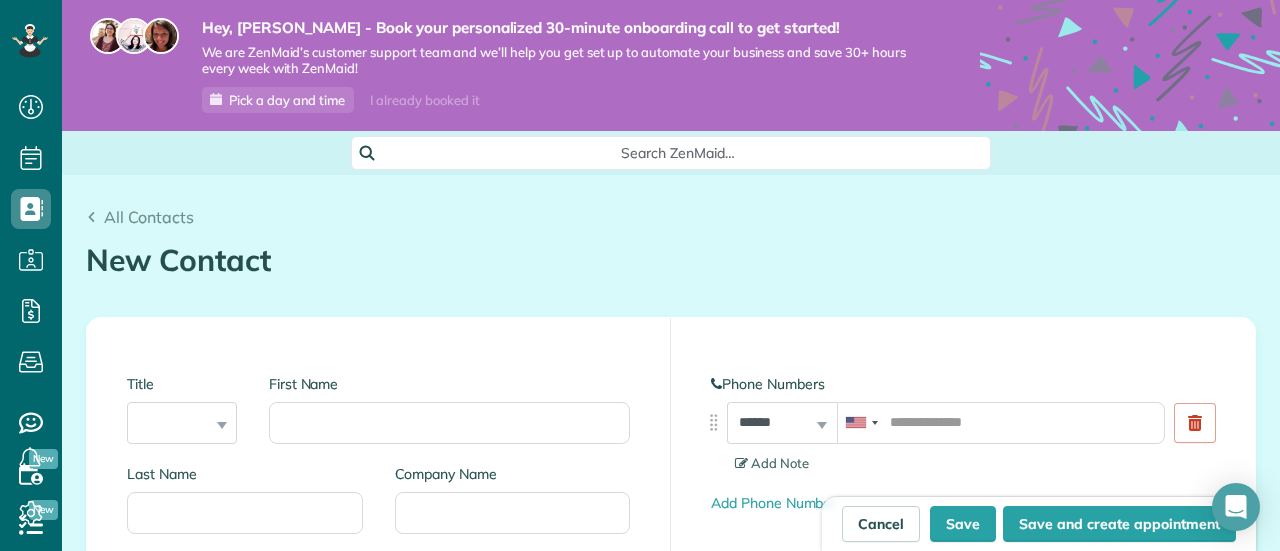 click on "Hey, Leah - Book your personalized 30-minute onboarding call to get started!
We are ZenMaid’s customer support team and we’ll help you get set up to automate your business and save 30+ hours every week with ZenMaid!
Pick a day and time
I already booked it
Search ZenMaid…
All Contacts
New Contact
Creating a New Contact
Title
***" at bounding box center (671, 275) 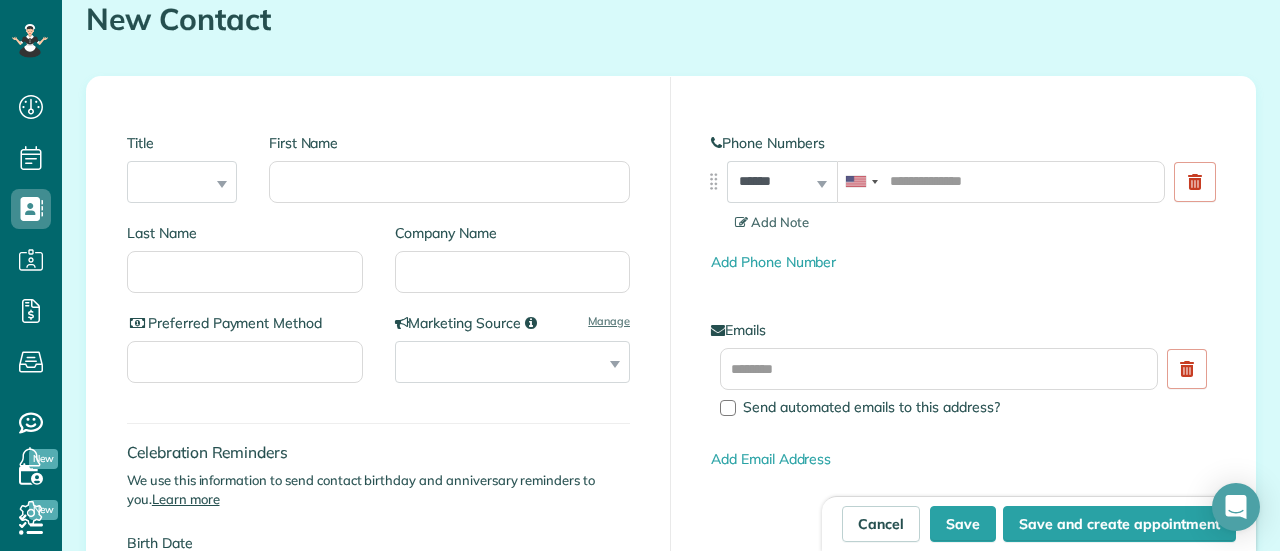 scroll, scrollTop: 320, scrollLeft: 0, axis: vertical 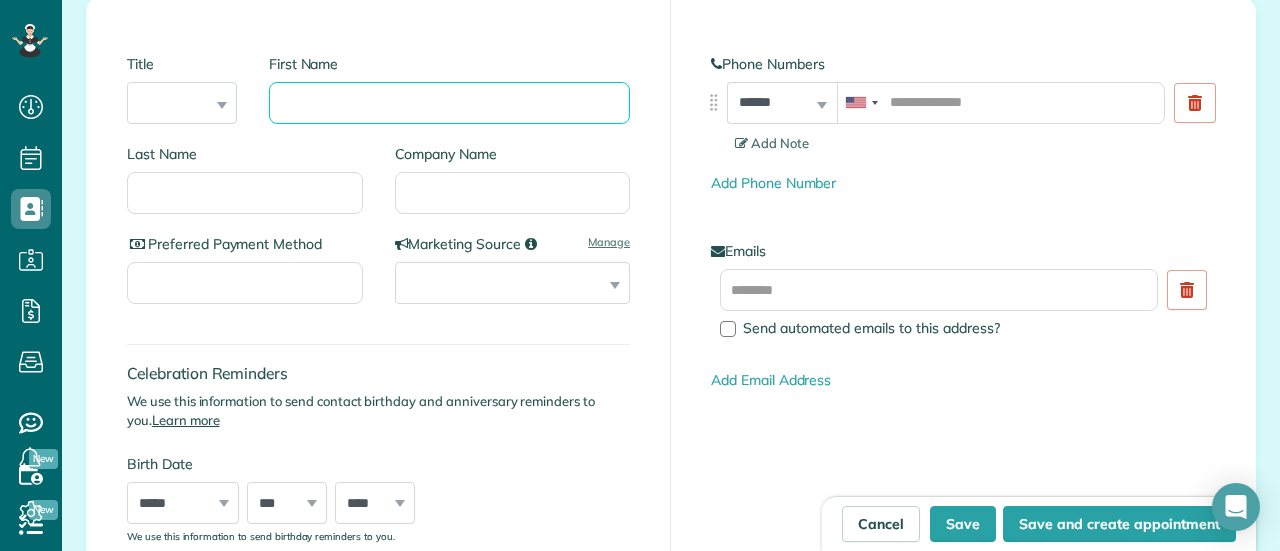 click on "First Name" at bounding box center [449, 103] 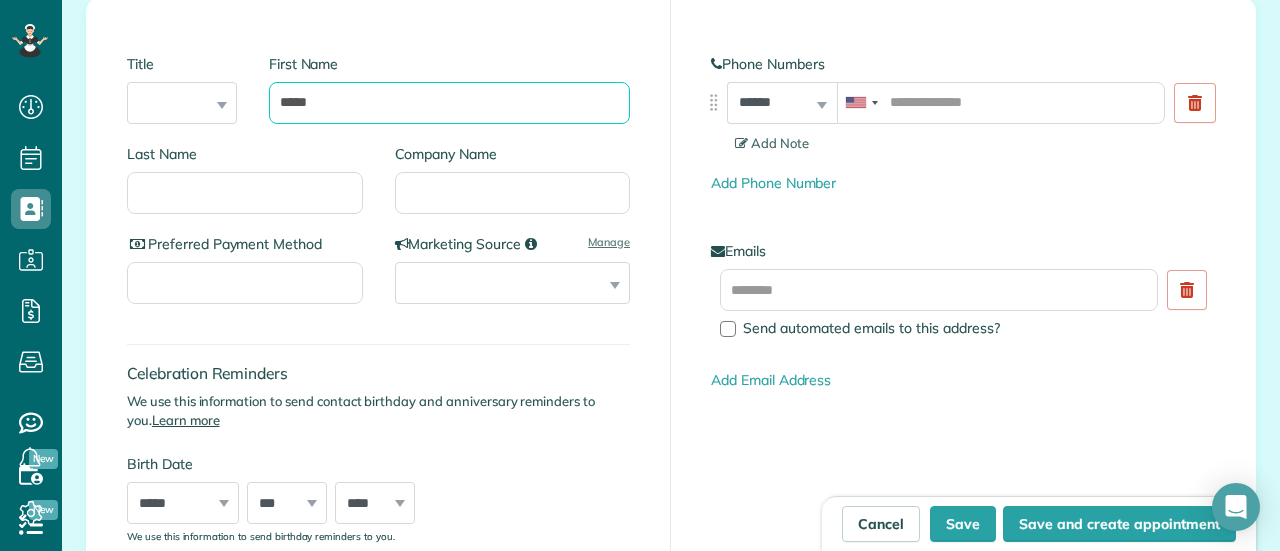 type on "****" 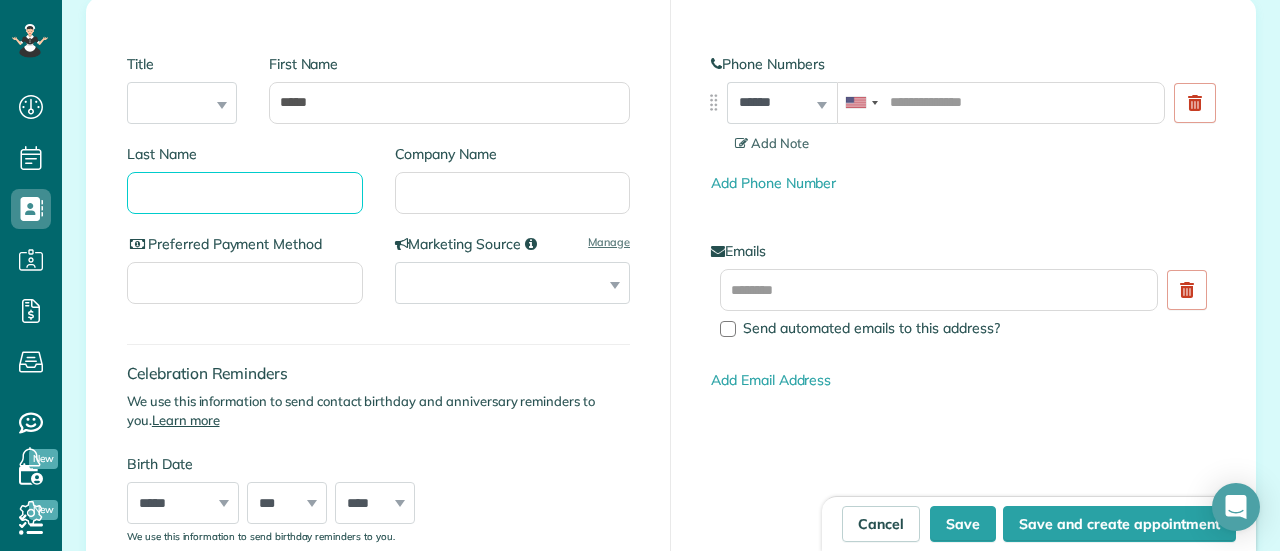 click on "Last Name" at bounding box center [245, 193] 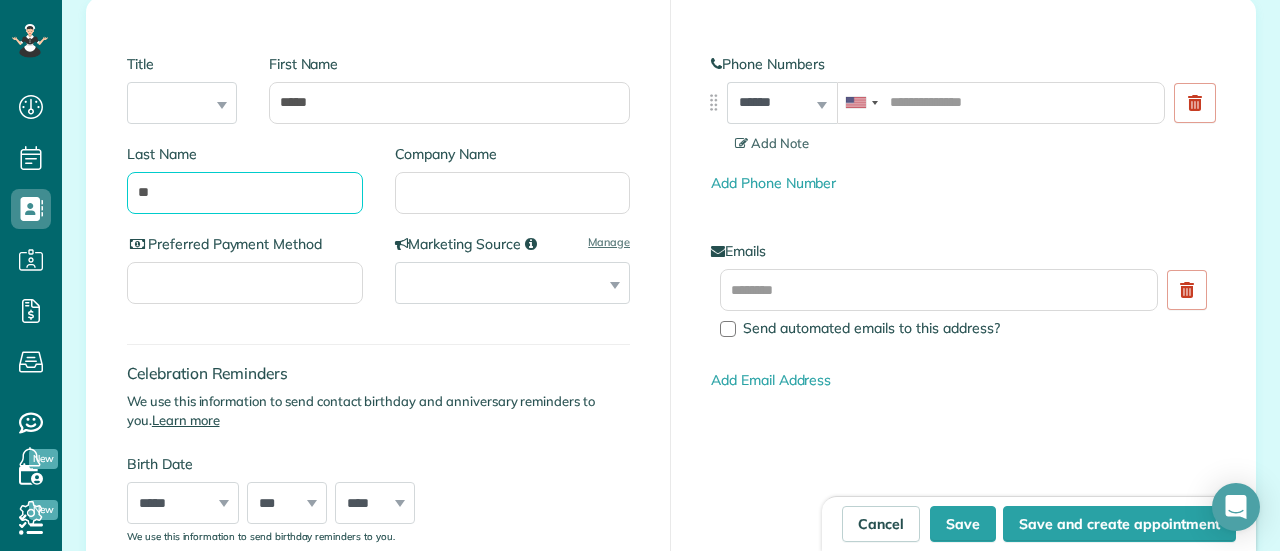 type on "*" 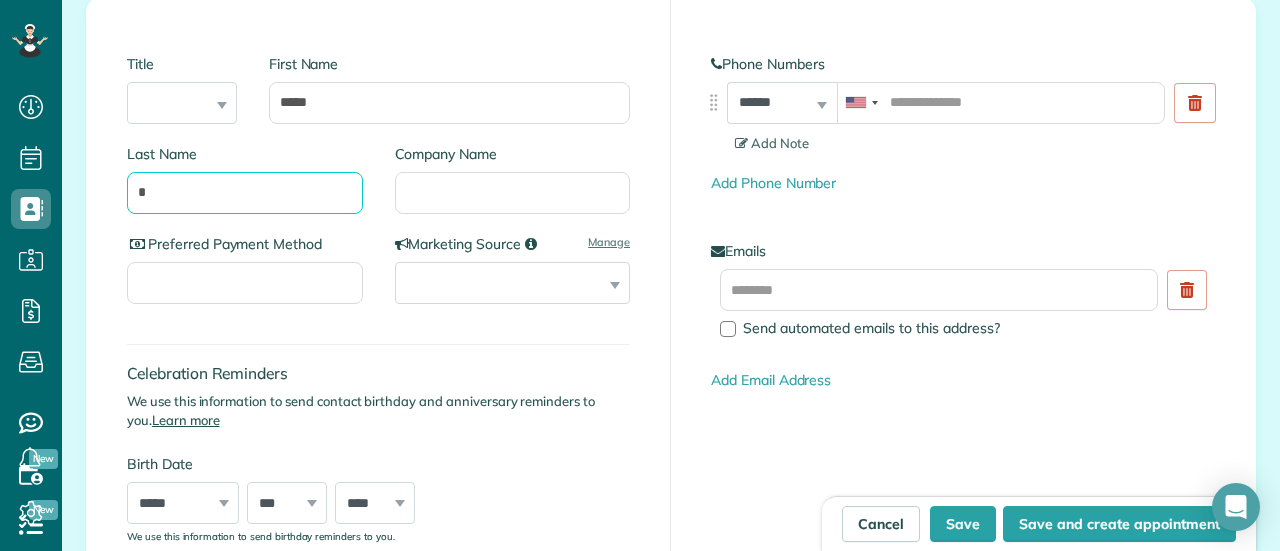 type 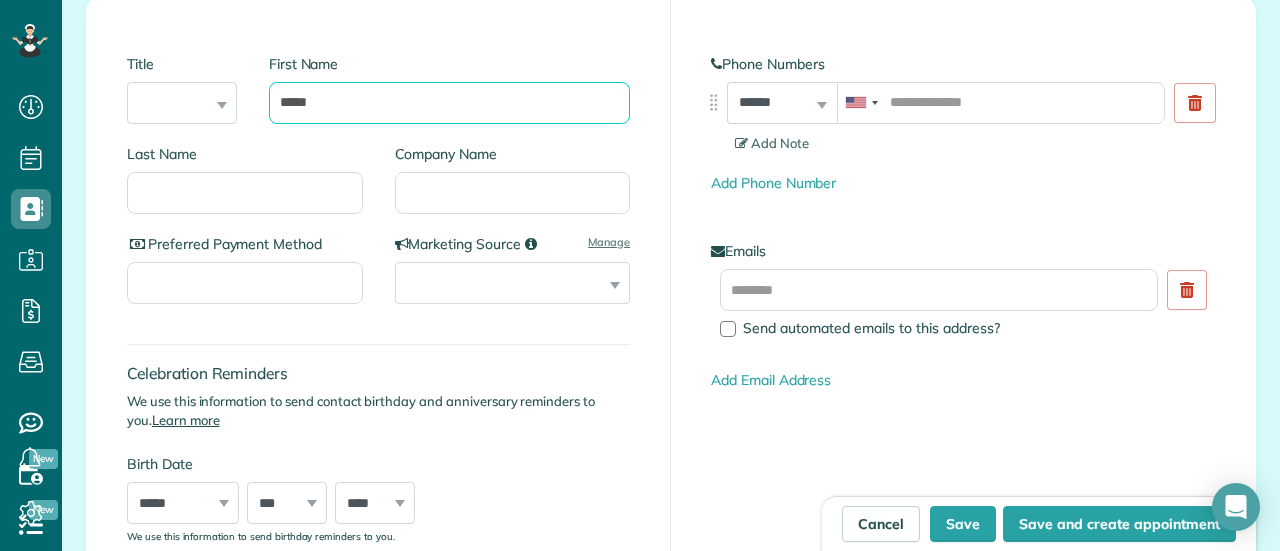 click on "****" at bounding box center (449, 103) 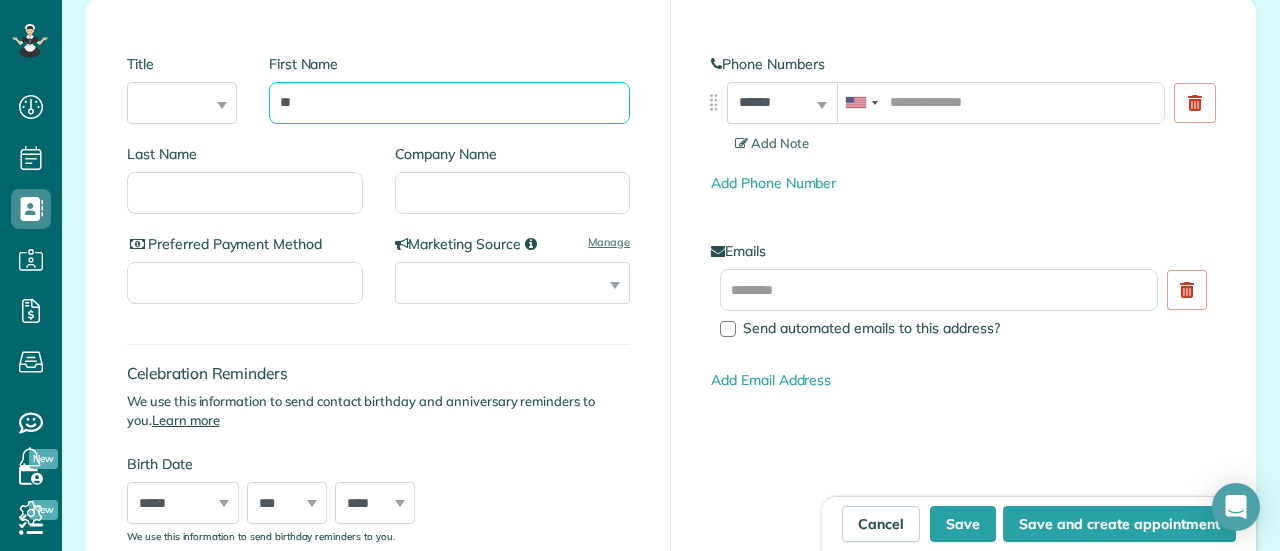 type on "*" 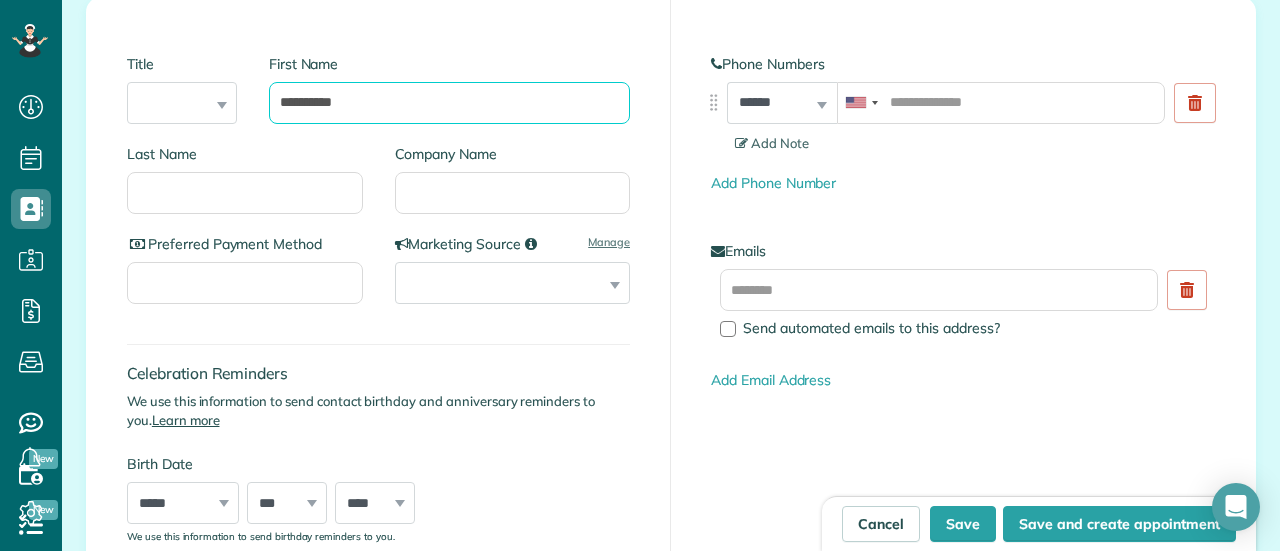 type on "*********" 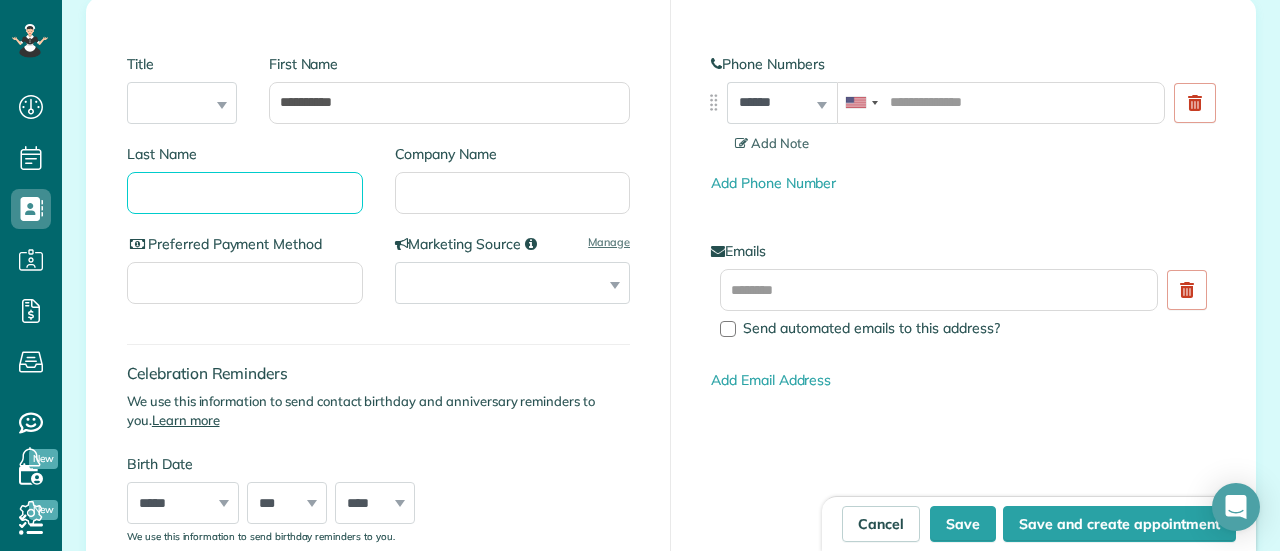 drag, startPoint x: 212, startPoint y: 192, endPoint x: 210, endPoint y: 209, distance: 17.117243 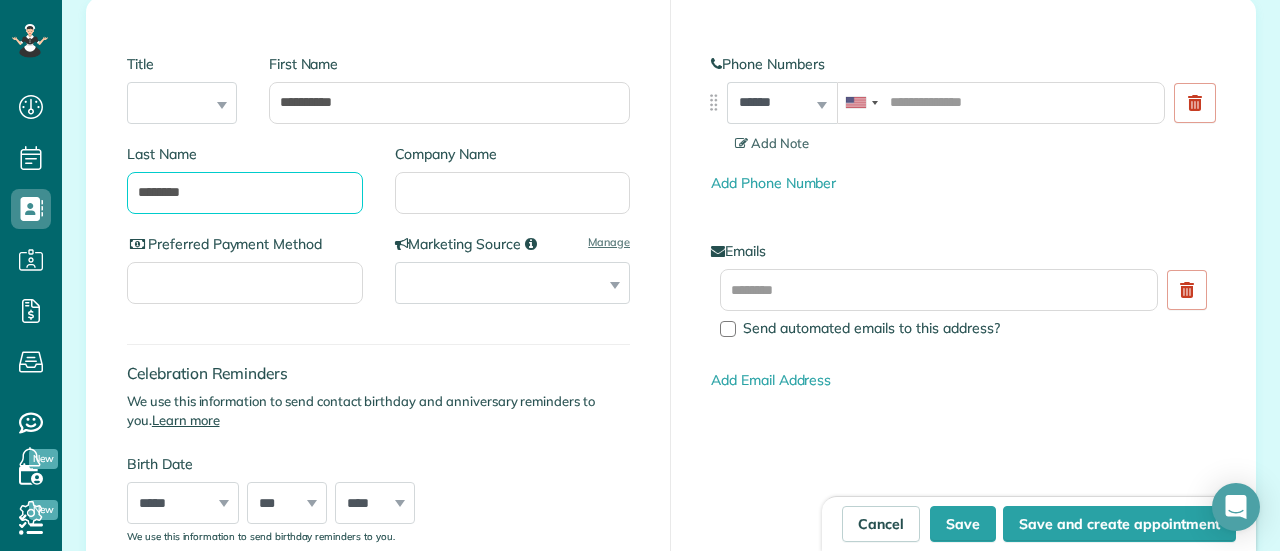 type on "*******" 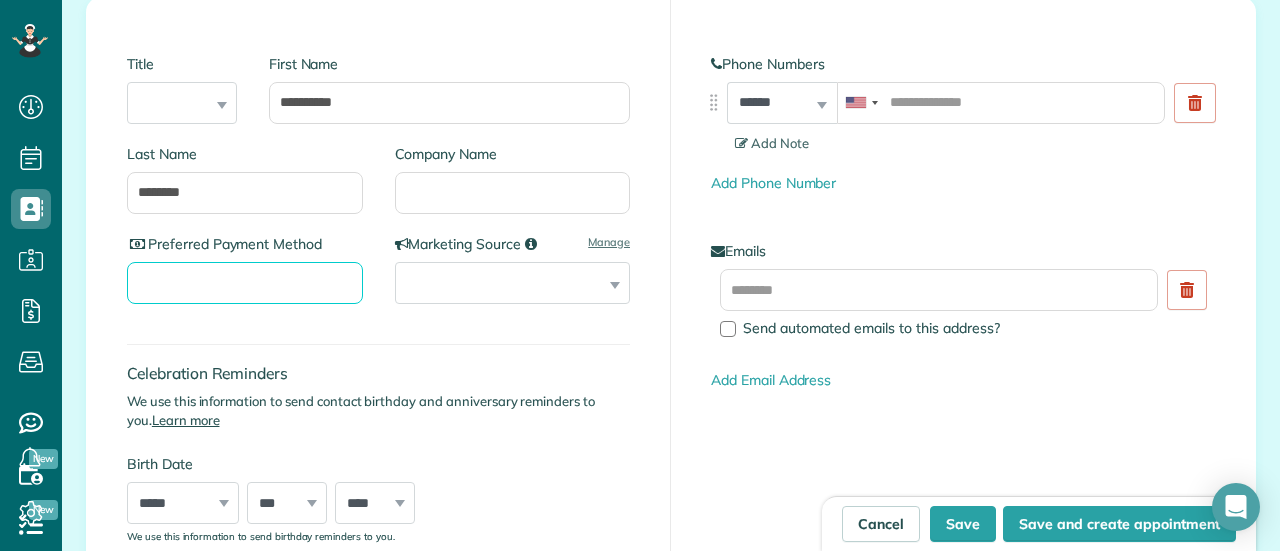 click on "Preferred Payment Method" at bounding box center [245, 283] 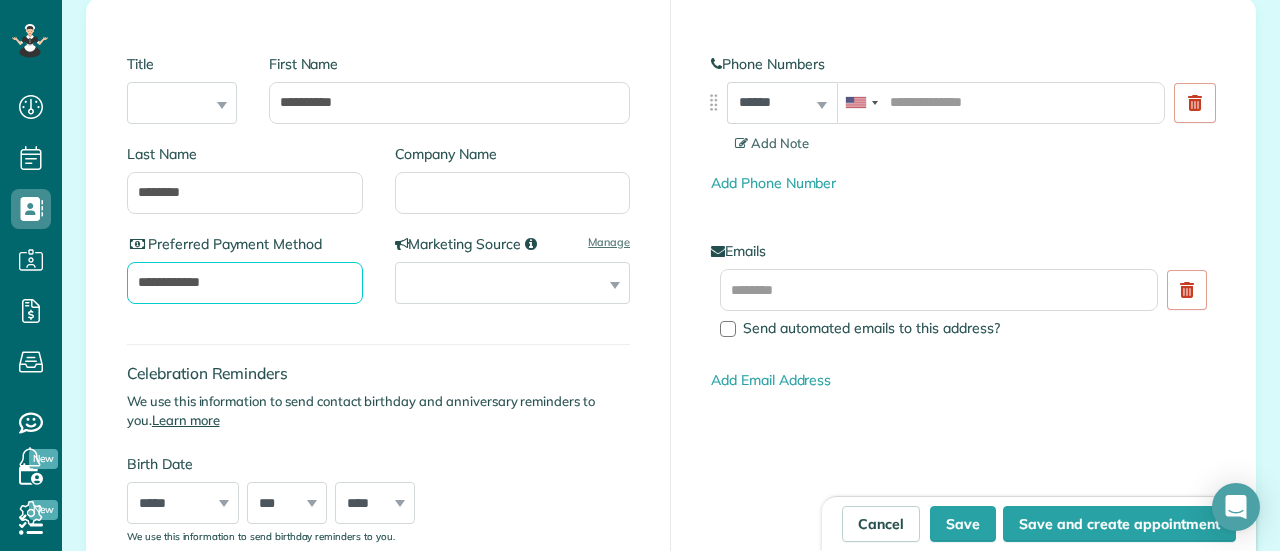 type on "**********" 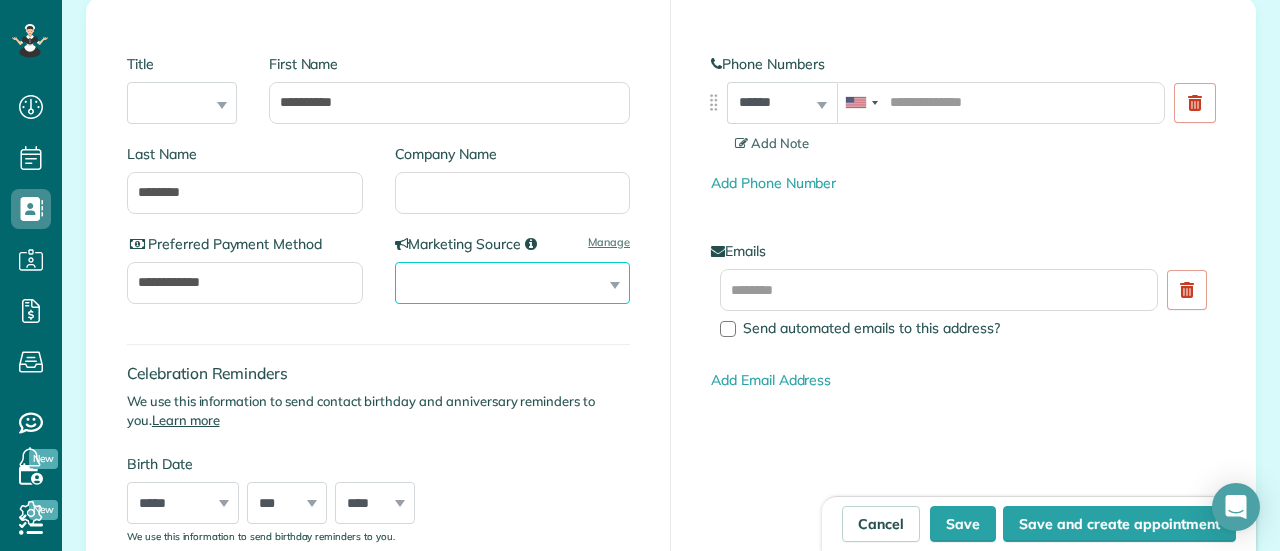 click on "**********" at bounding box center (513, 283) 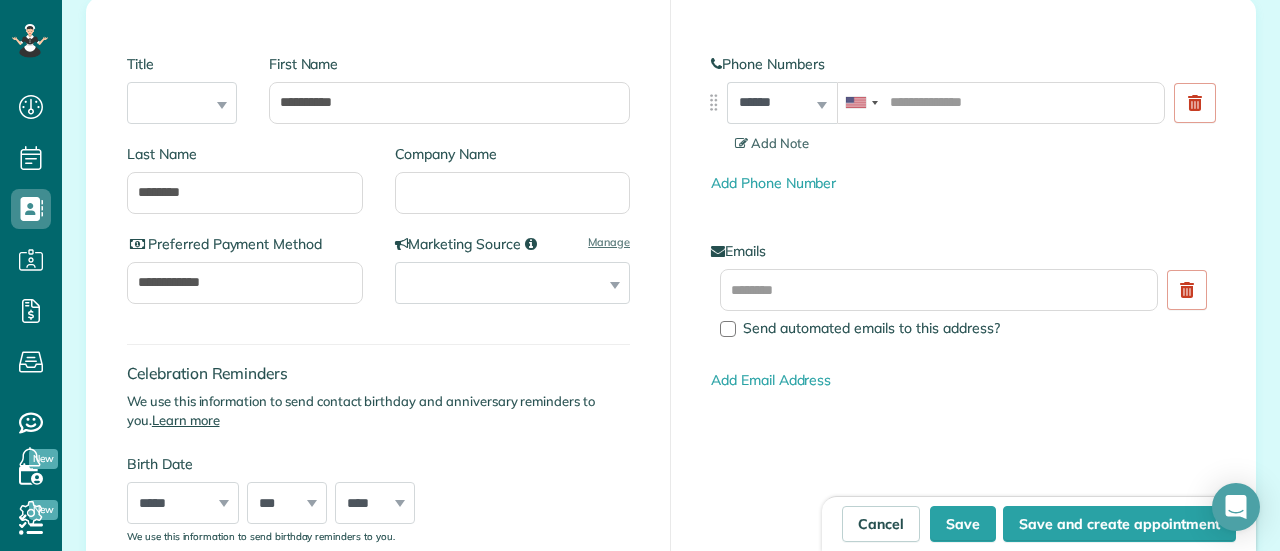 drag, startPoint x: 688, startPoint y: 486, endPoint x: 713, endPoint y: 488, distance: 25.079872 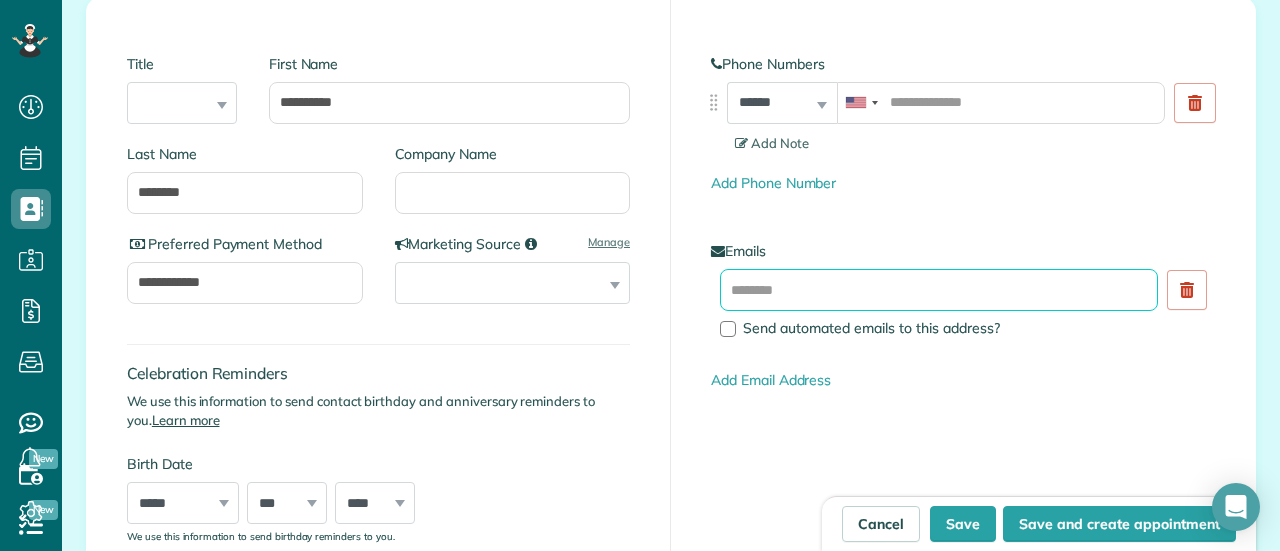 click at bounding box center [939, 290] 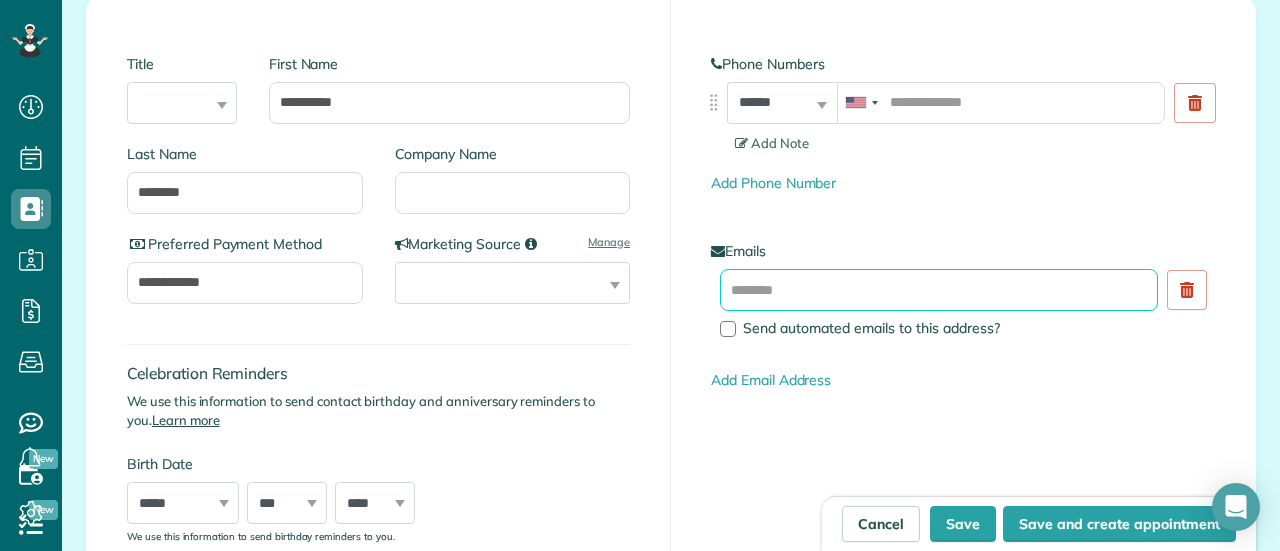 paste on "**********" 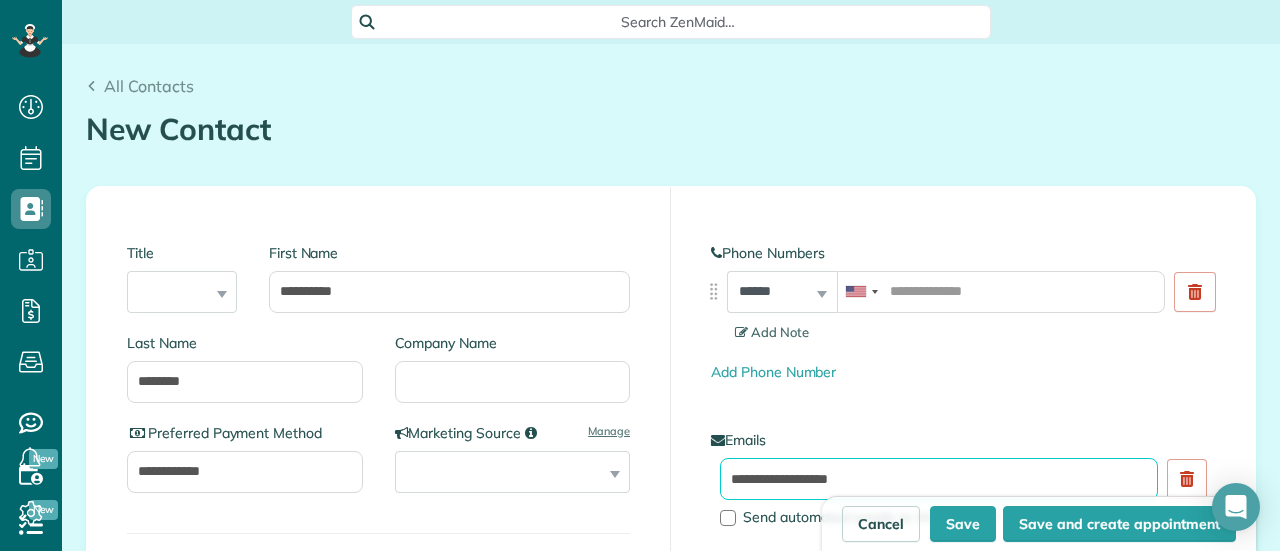 scroll, scrollTop: 0, scrollLeft: 0, axis: both 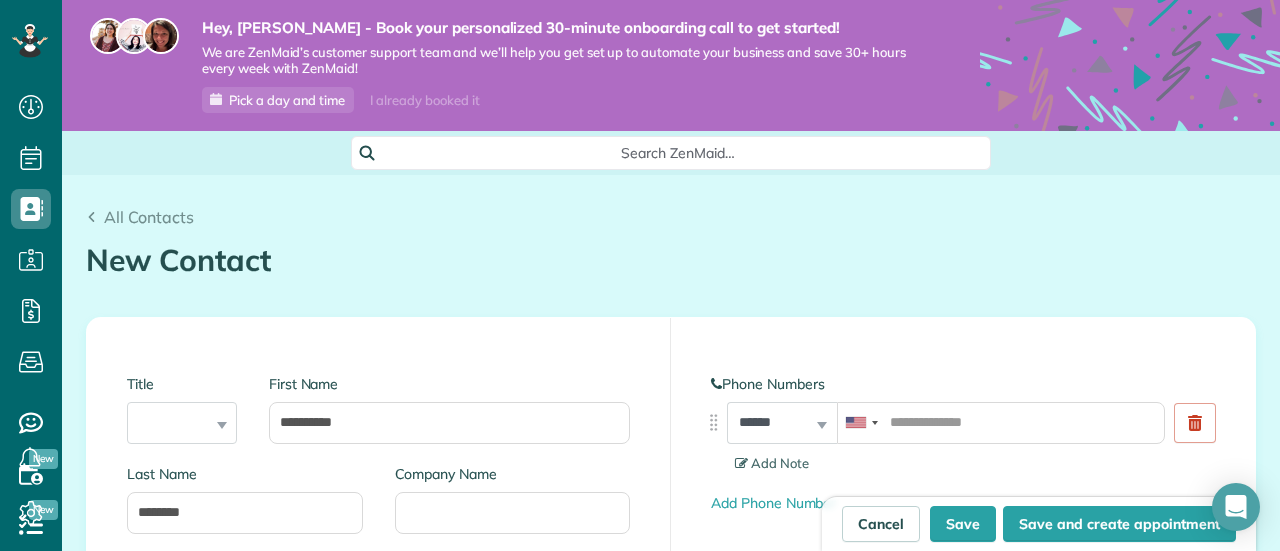 type on "**********" 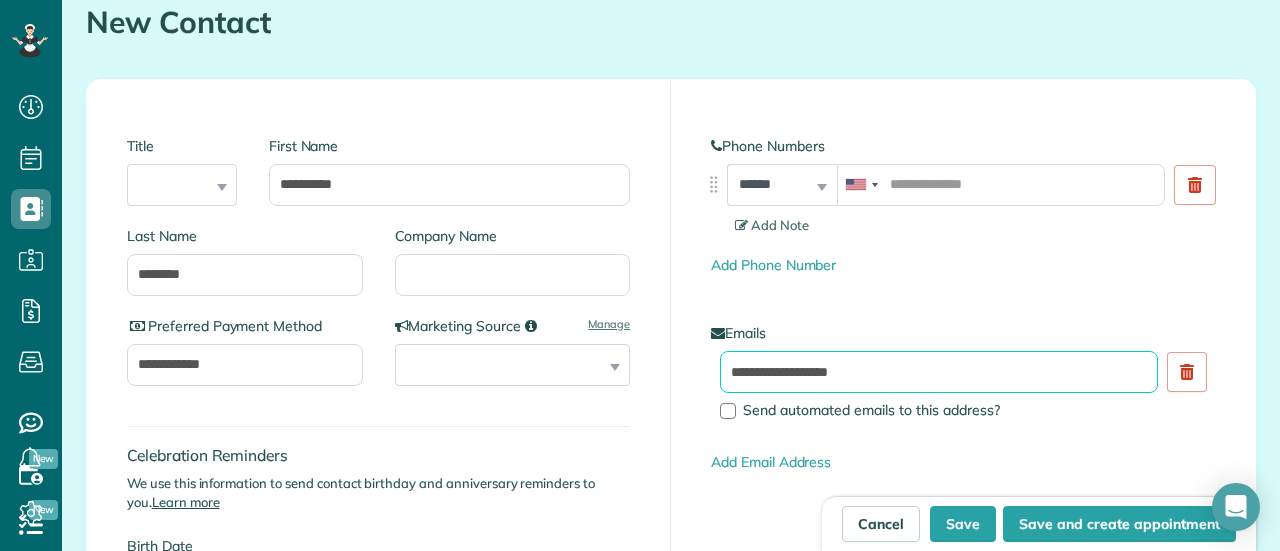 scroll, scrollTop: 198, scrollLeft: 0, axis: vertical 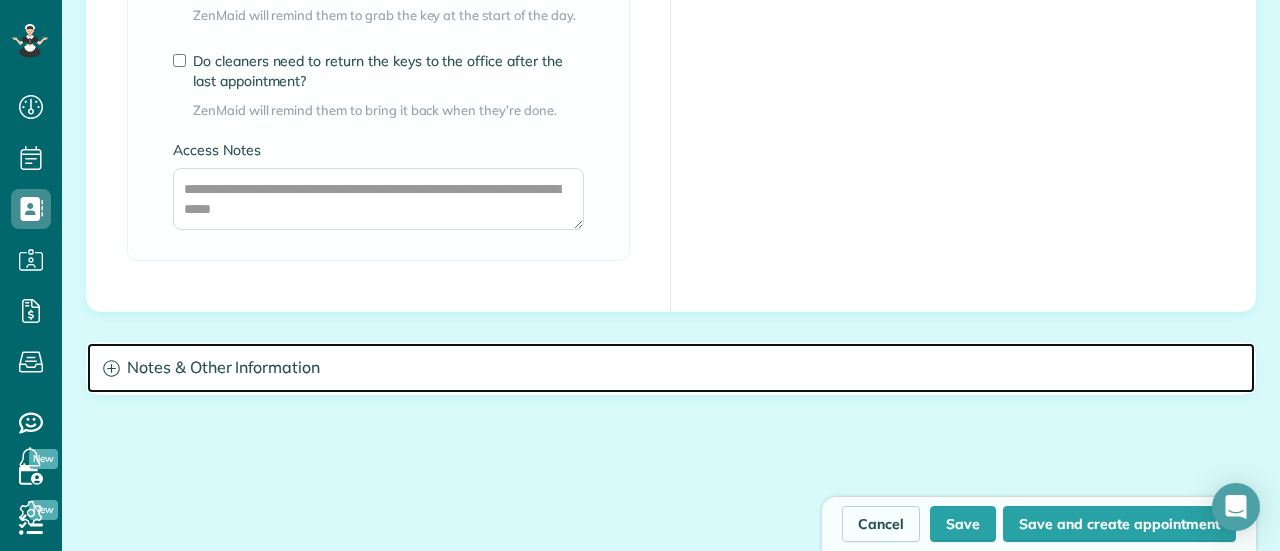 click 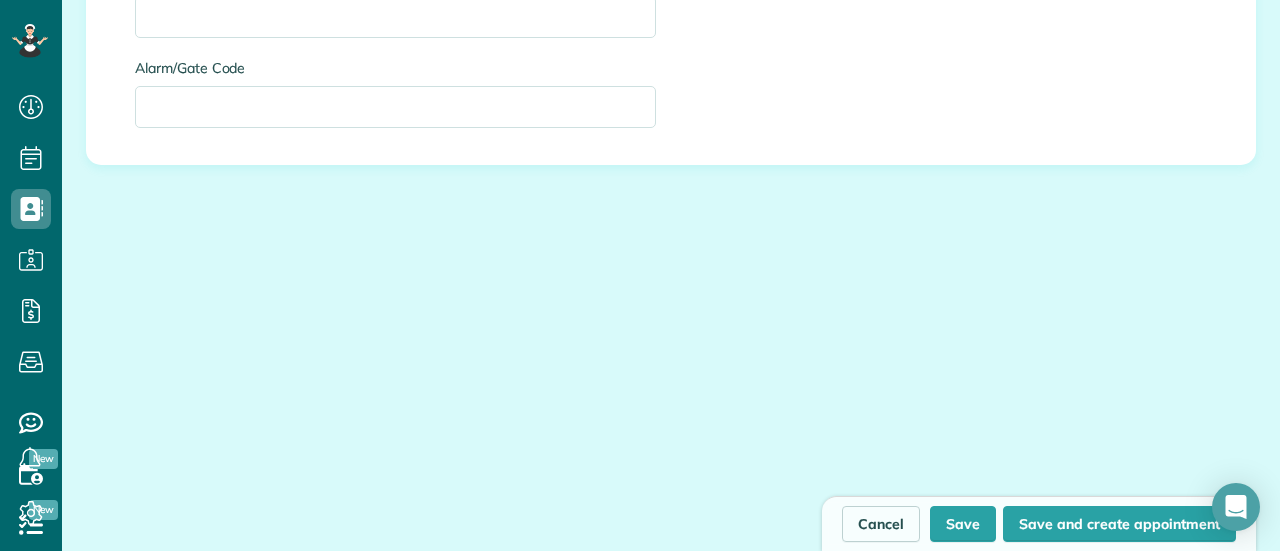 scroll, scrollTop: 1904, scrollLeft: 0, axis: vertical 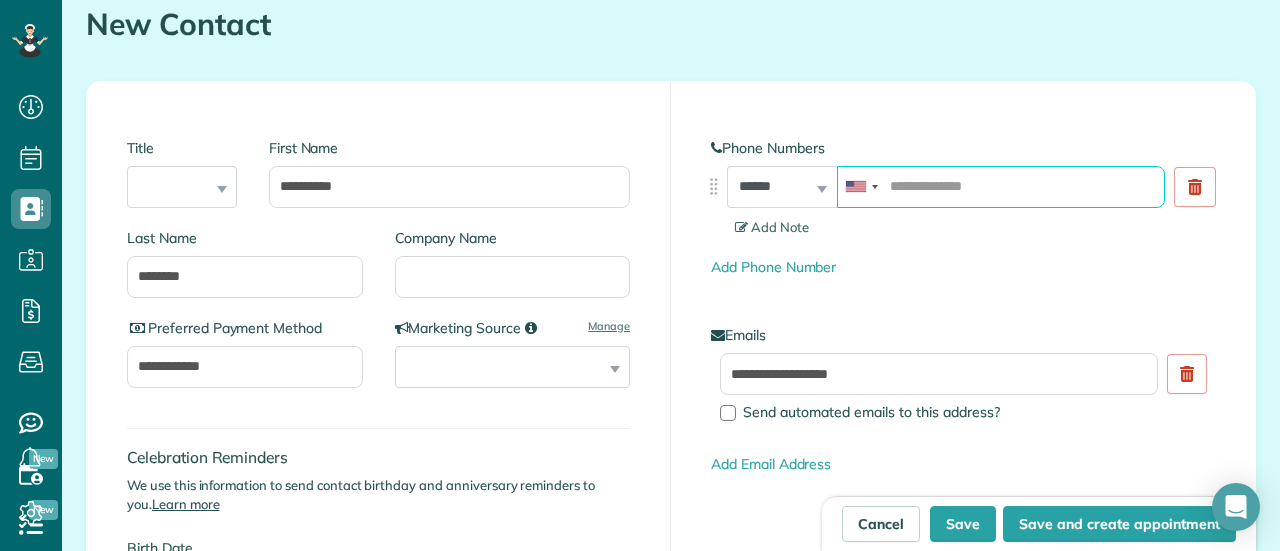 click at bounding box center (1001, 187) 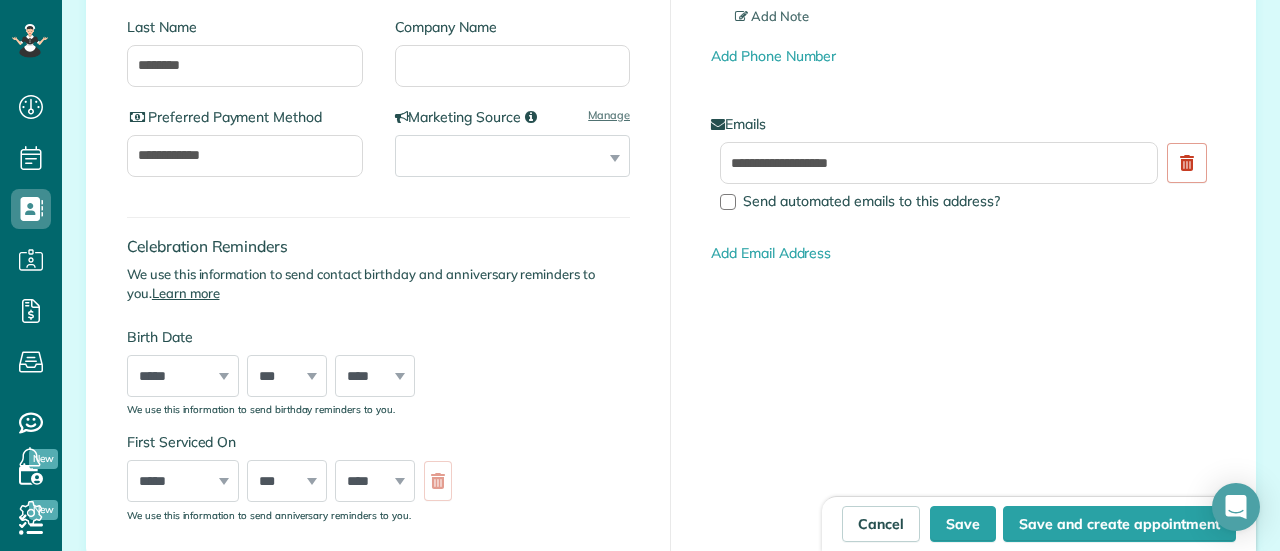 scroll, scrollTop: 464, scrollLeft: 0, axis: vertical 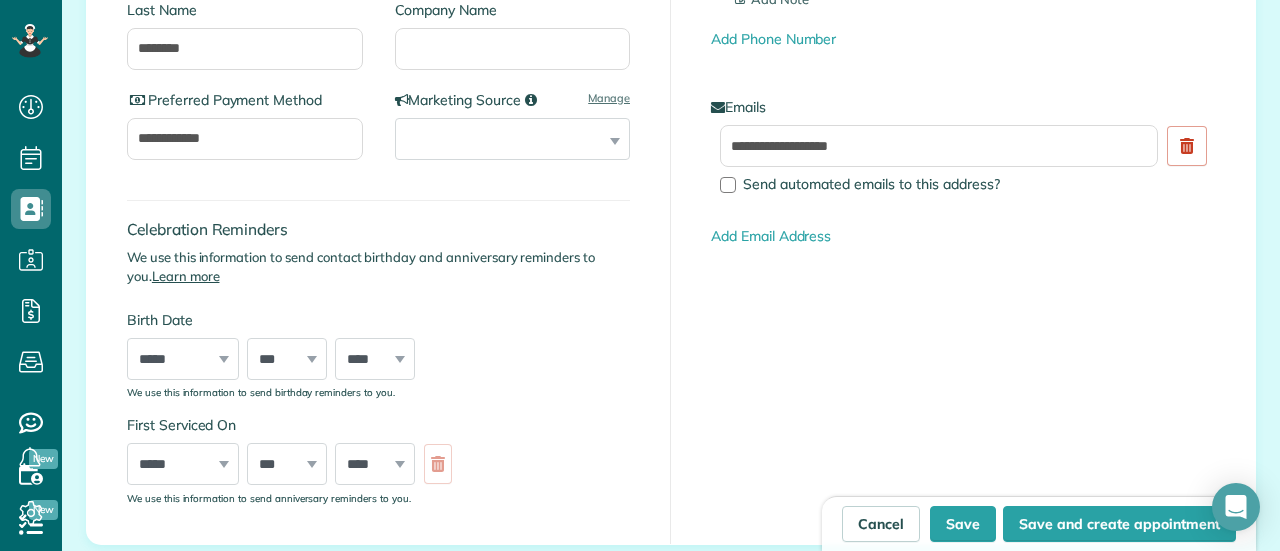type on "**********" 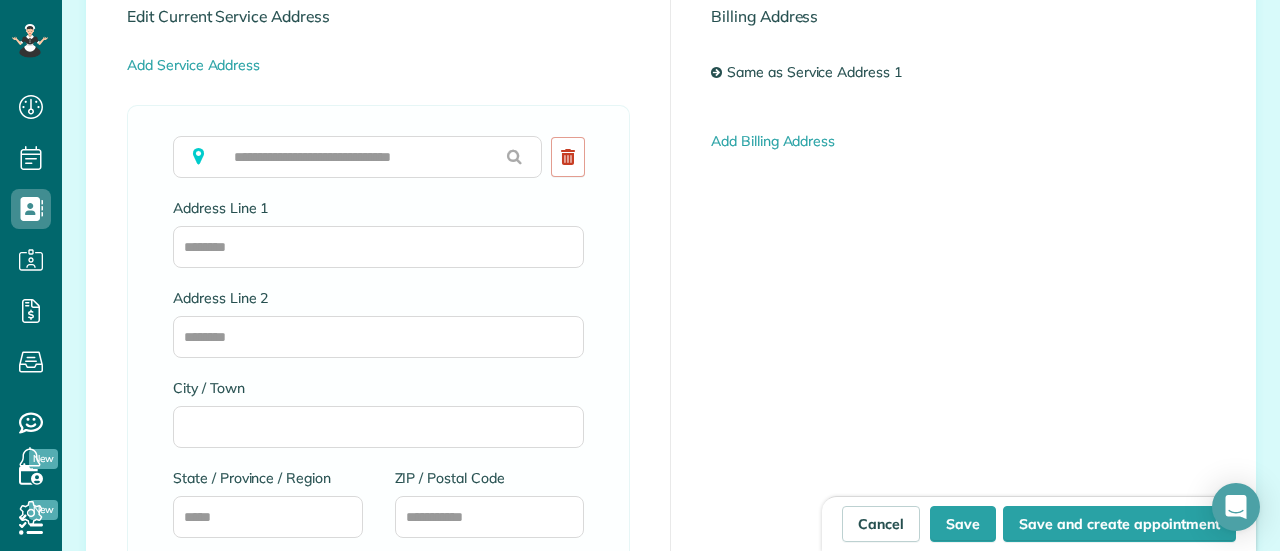 scroll, scrollTop: 1172, scrollLeft: 0, axis: vertical 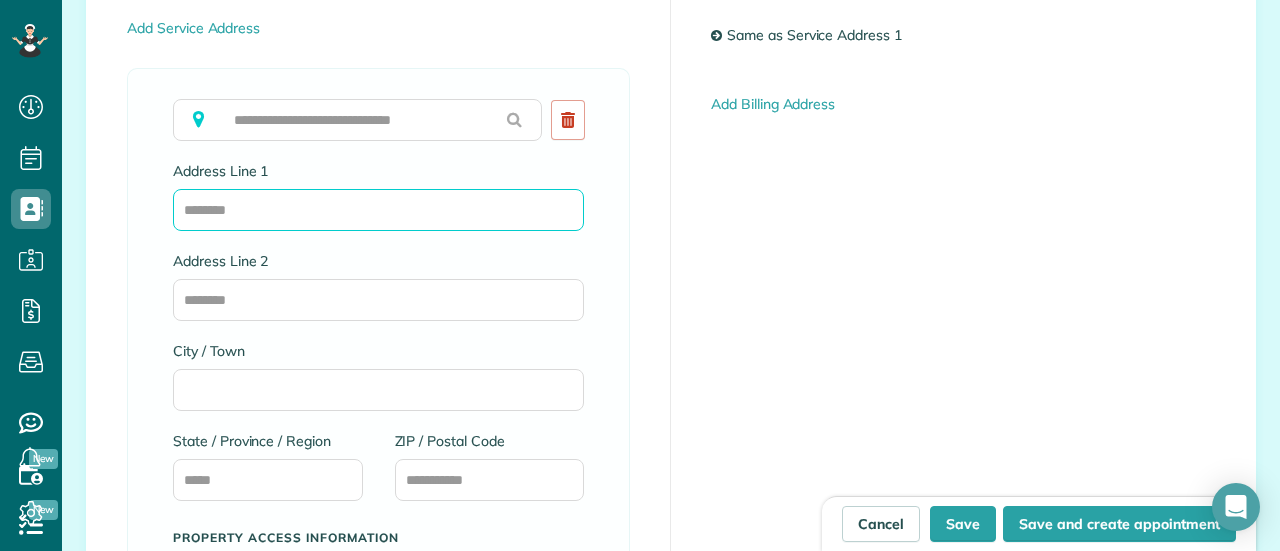 click on "Address Line 1" at bounding box center (378, 210) 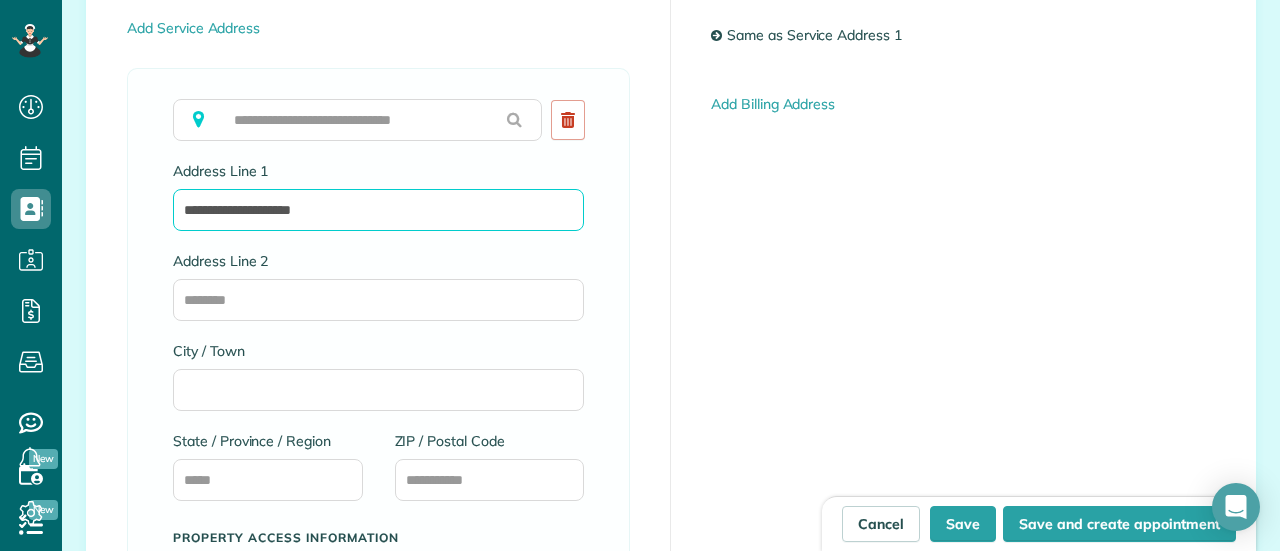 type on "**********" 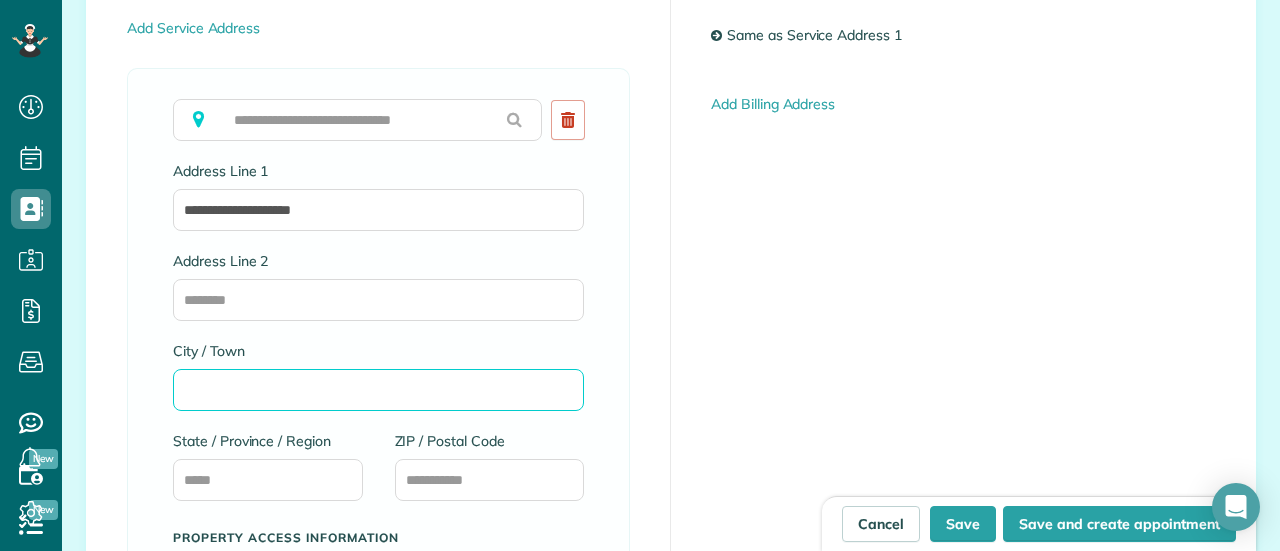 click on "City / Town" at bounding box center (378, 390) 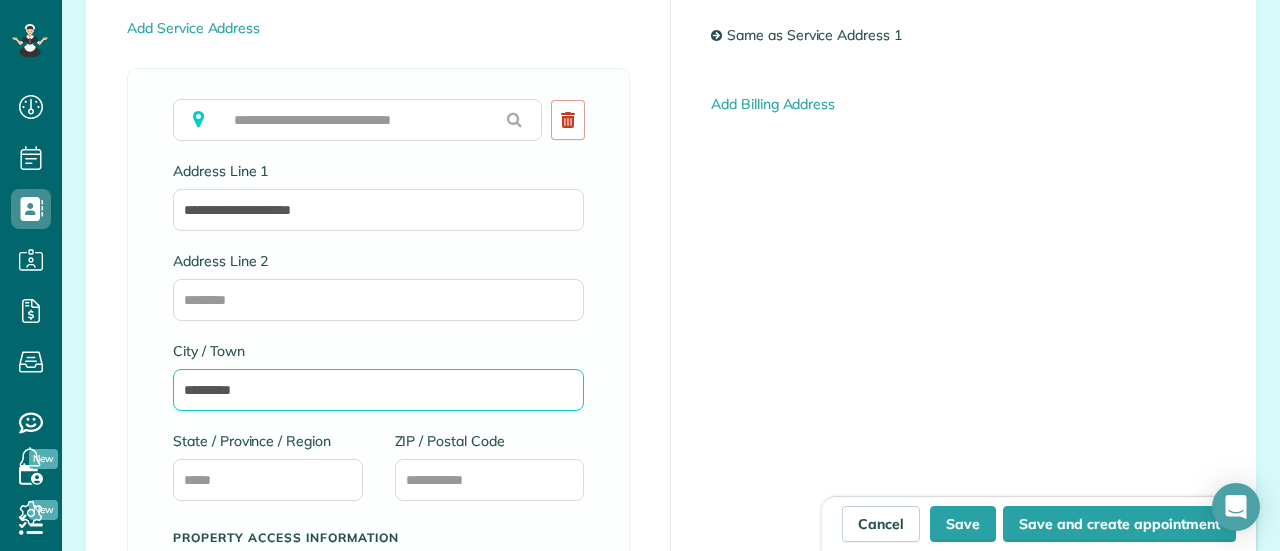 type on "********" 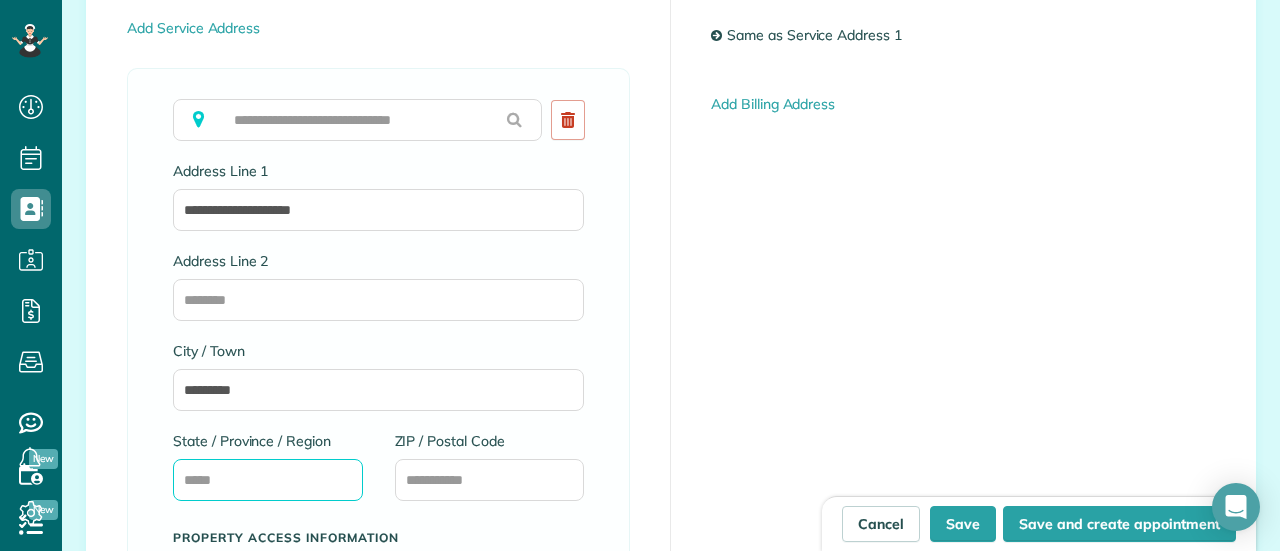 click on "State / Province / Region" at bounding box center [268, 480] 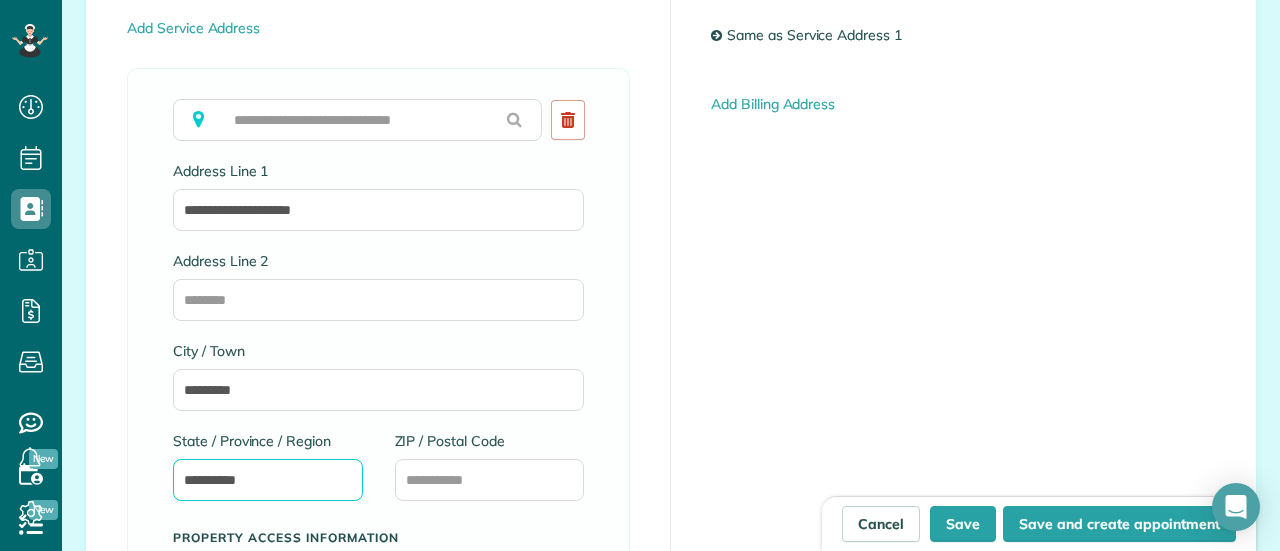 type on "*********" 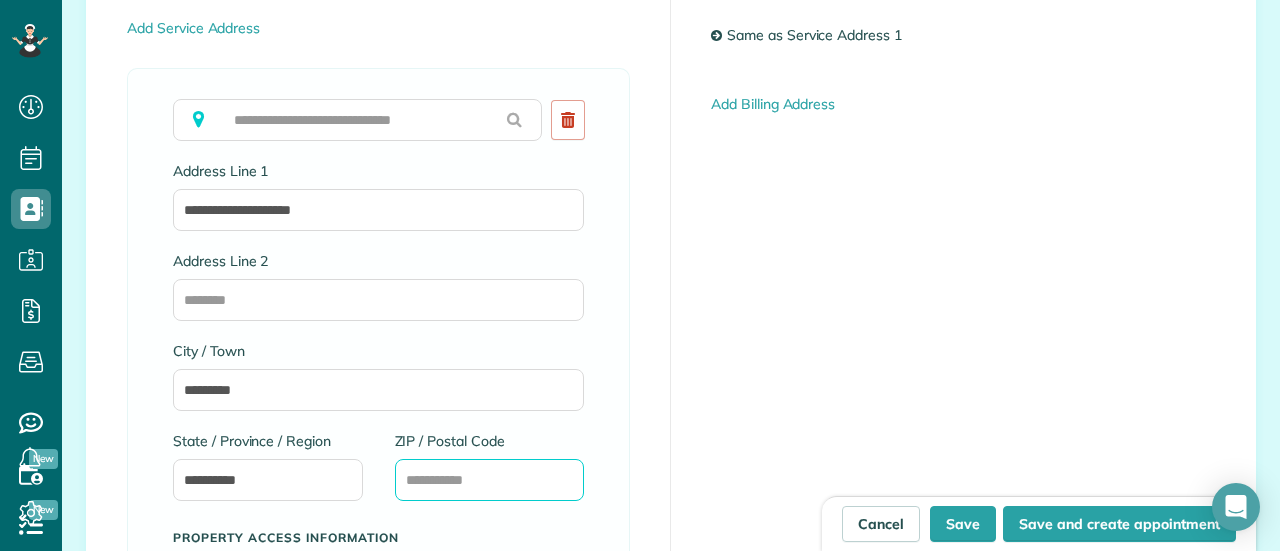 click on "ZIP / Postal Code" at bounding box center (490, 480) 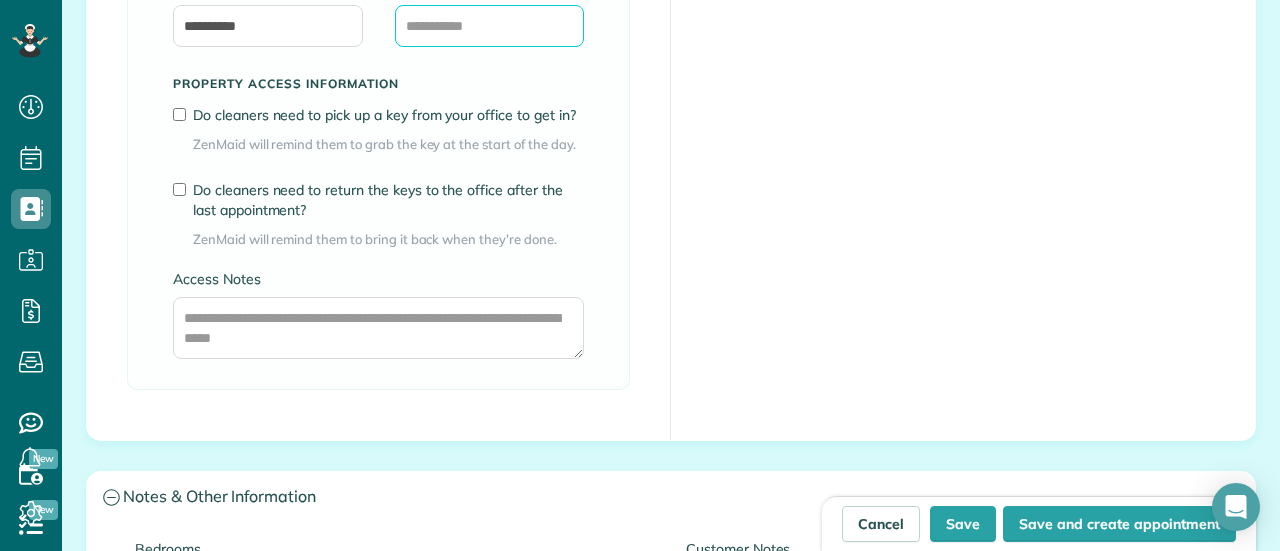 scroll, scrollTop: 1642, scrollLeft: 0, axis: vertical 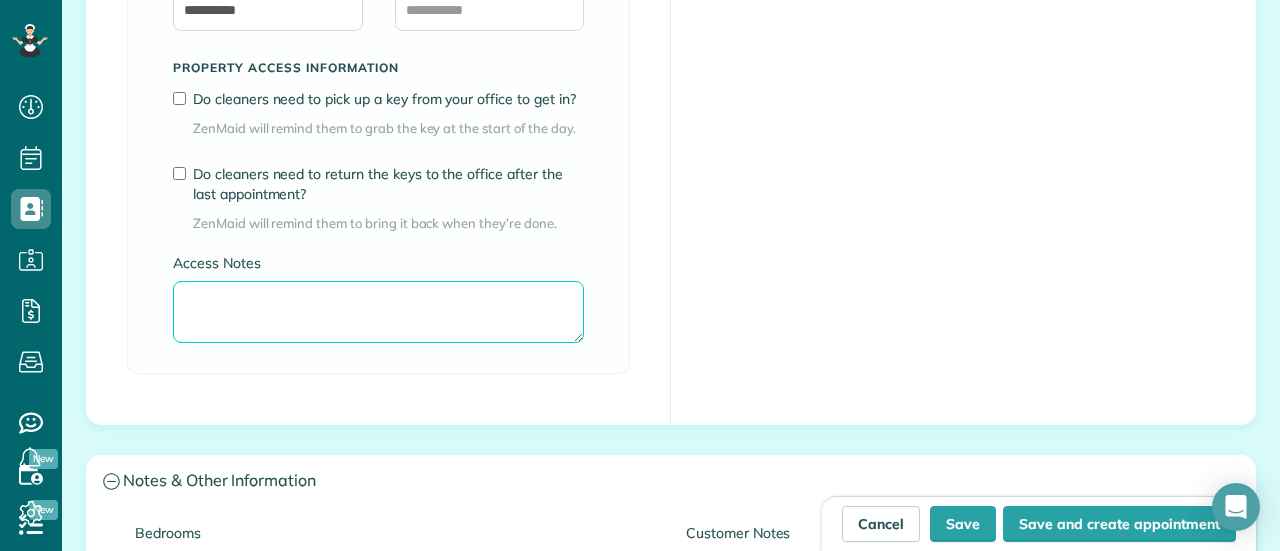drag, startPoint x: 179, startPoint y: 289, endPoint x: 186, endPoint y: 309, distance: 21.189621 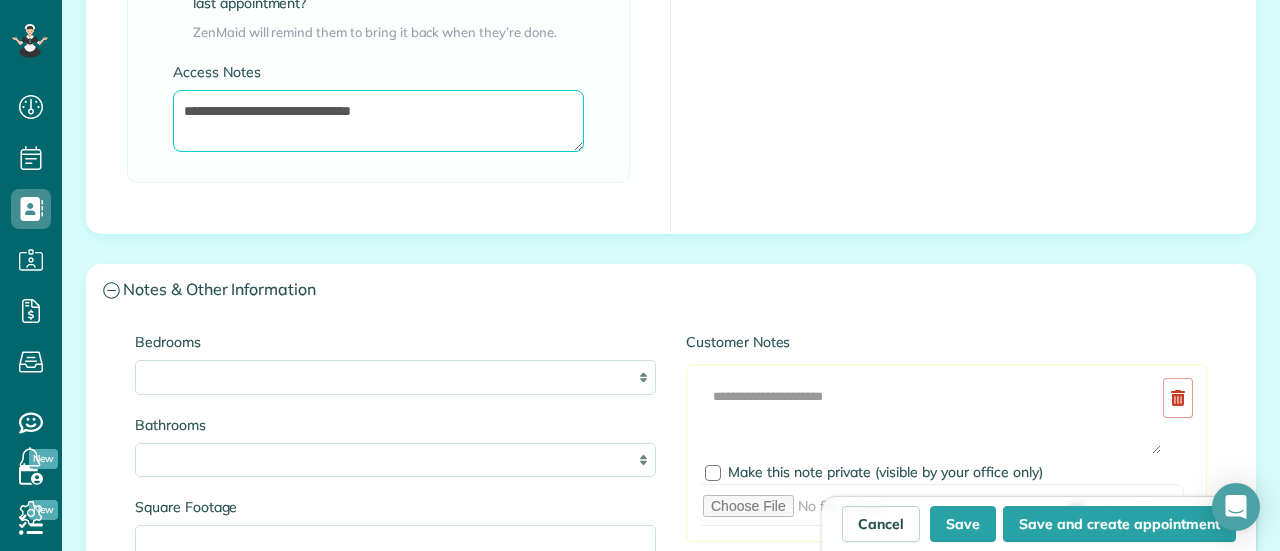 type on "**********" 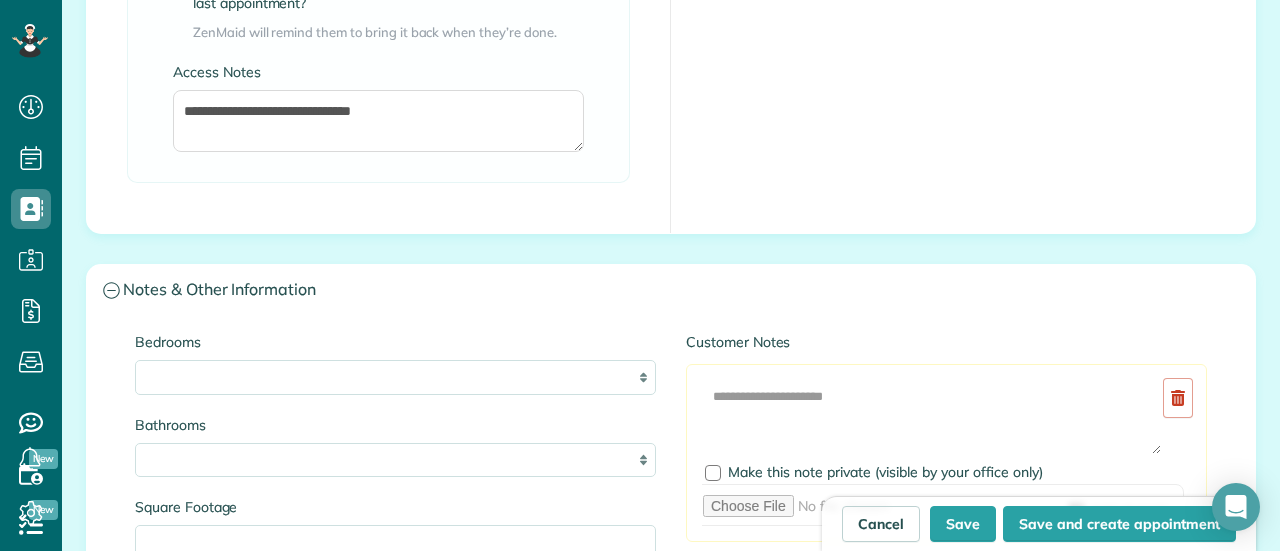 click on "*
*
*
*
**" at bounding box center [395, 377] 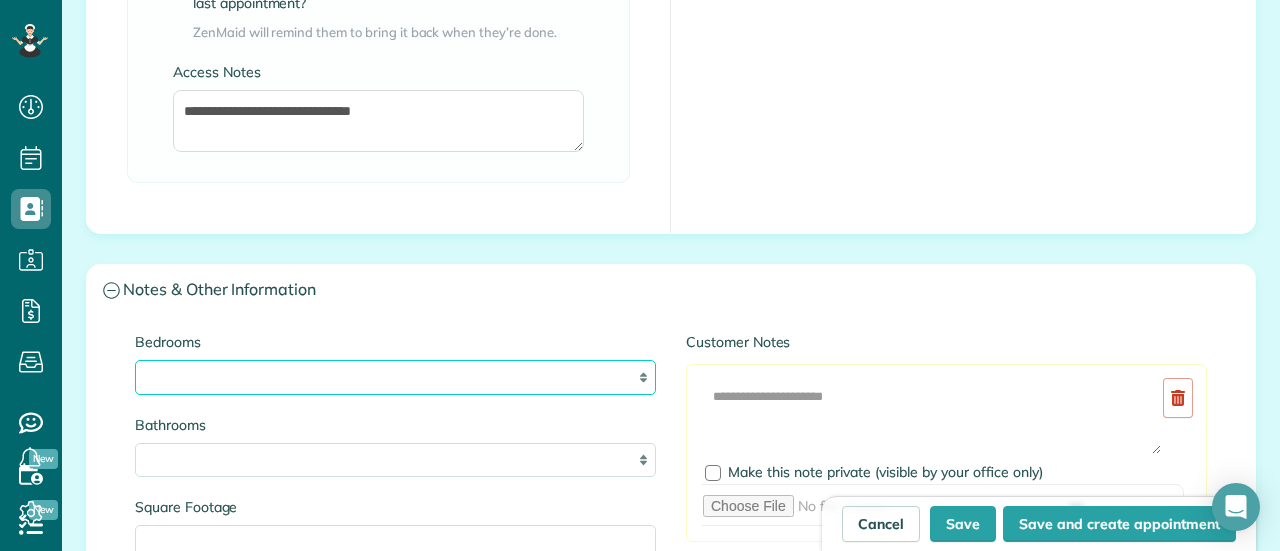 click on "*
*
*
*
**" at bounding box center [395, 377] 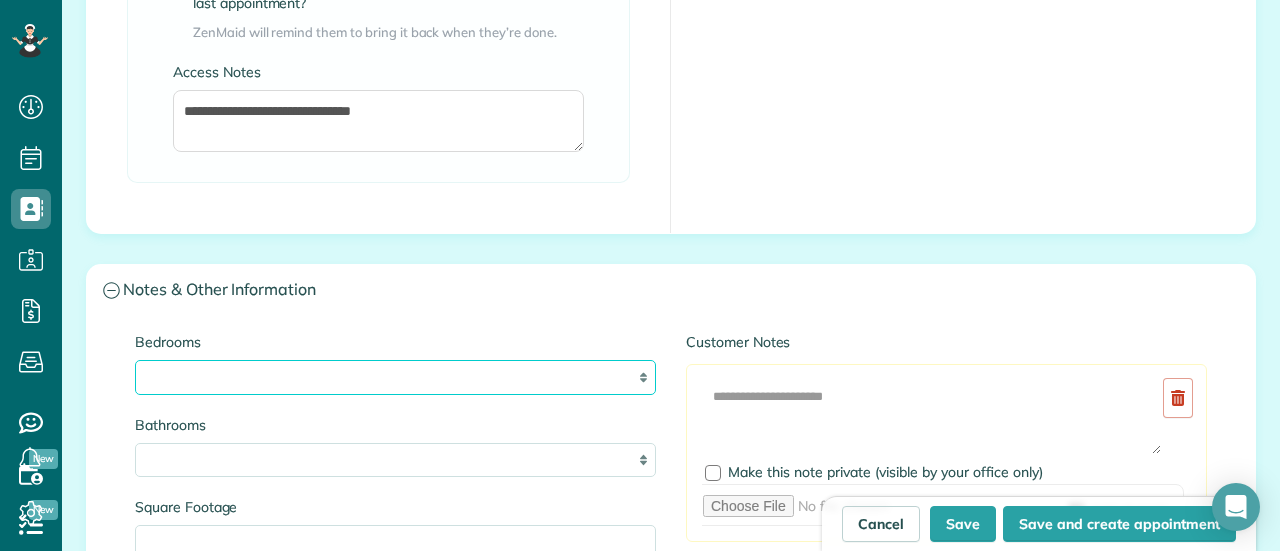 select on "*" 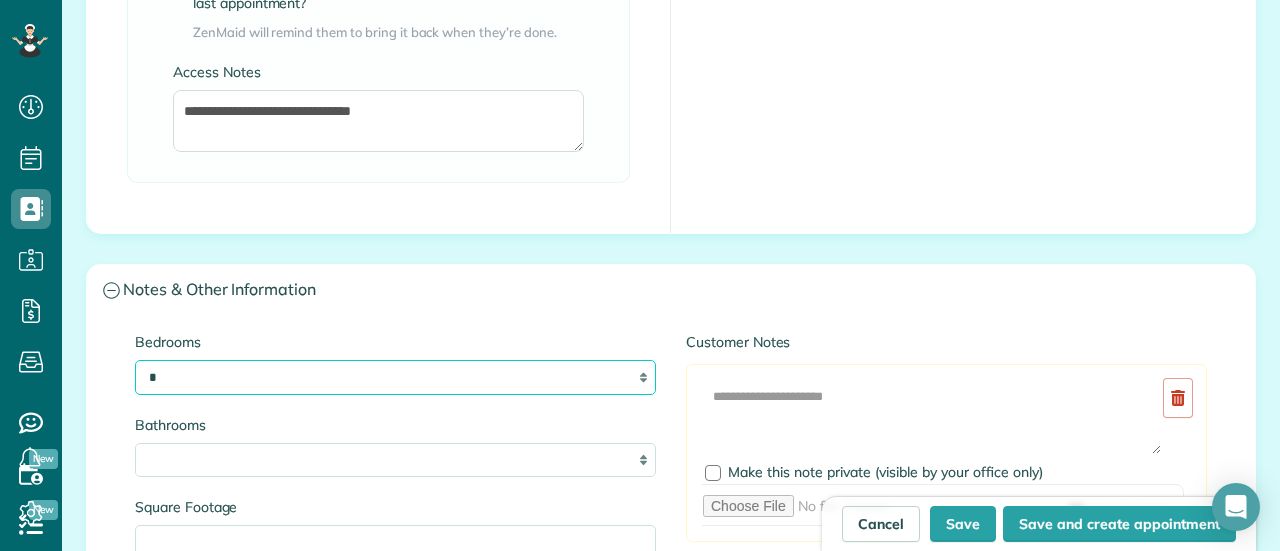 click on "*
*
*
*
**" at bounding box center (395, 377) 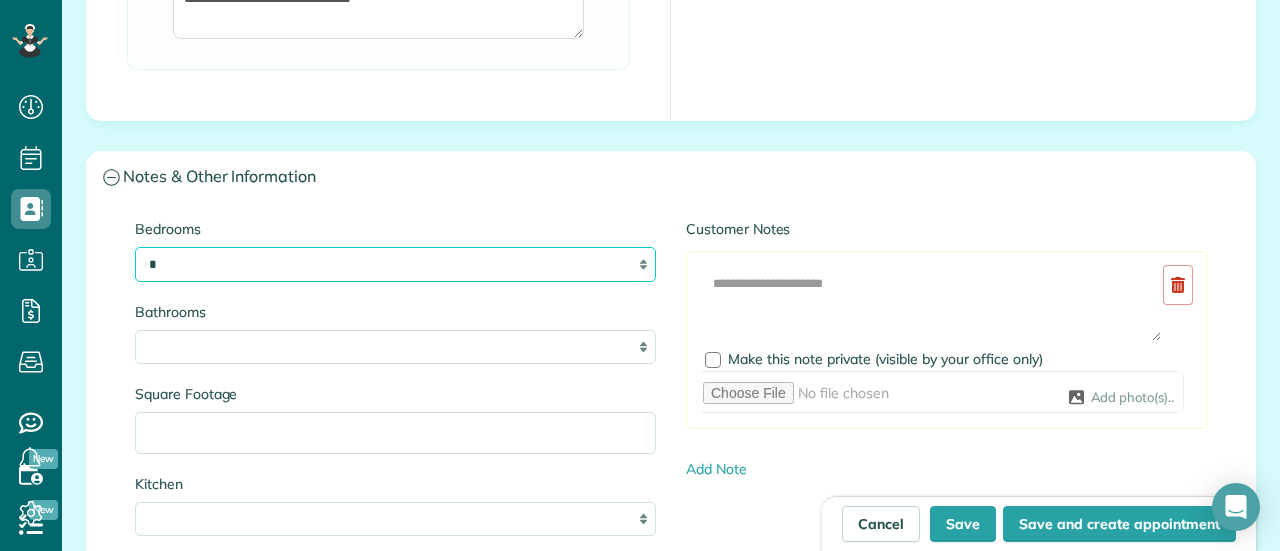 scroll, scrollTop: 1983, scrollLeft: 0, axis: vertical 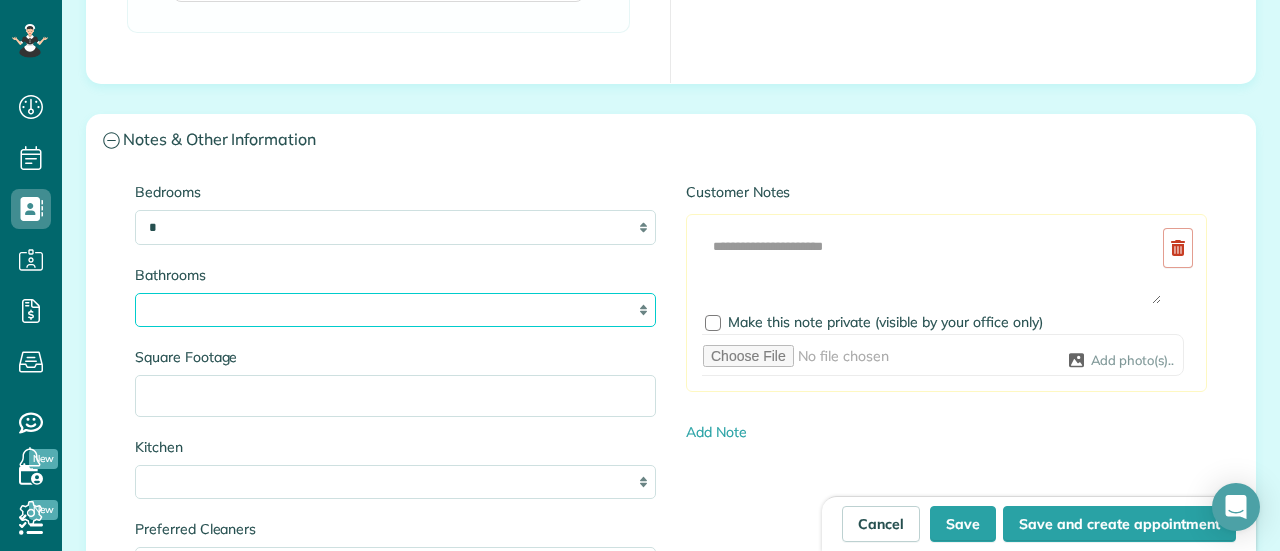 drag, startPoint x: 317, startPoint y: 302, endPoint x: 370, endPoint y: 297, distance: 53.235325 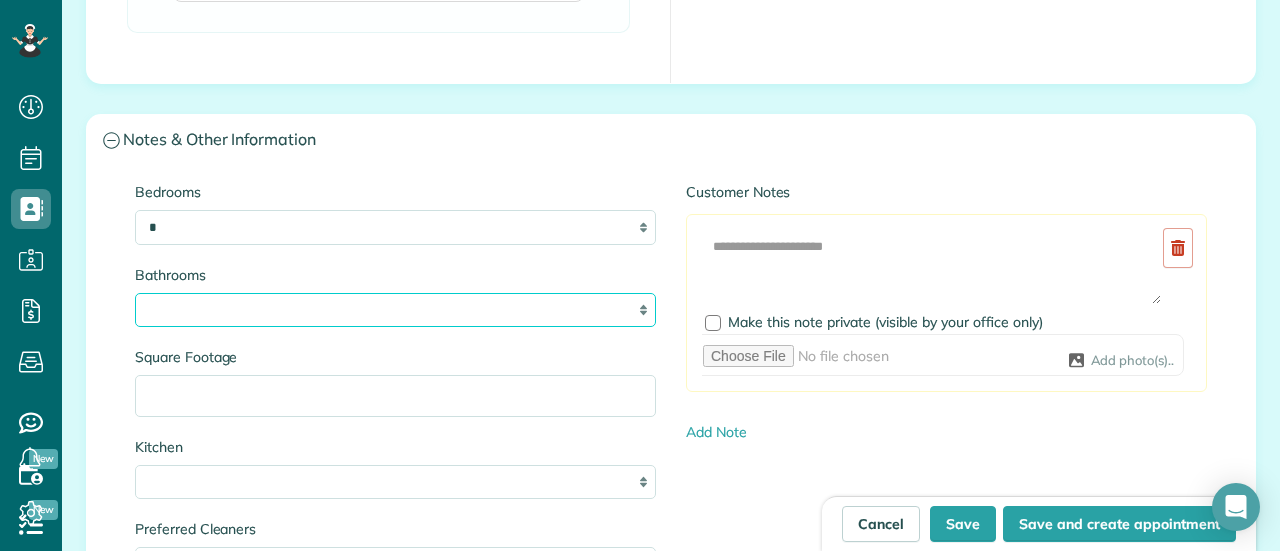select on "*" 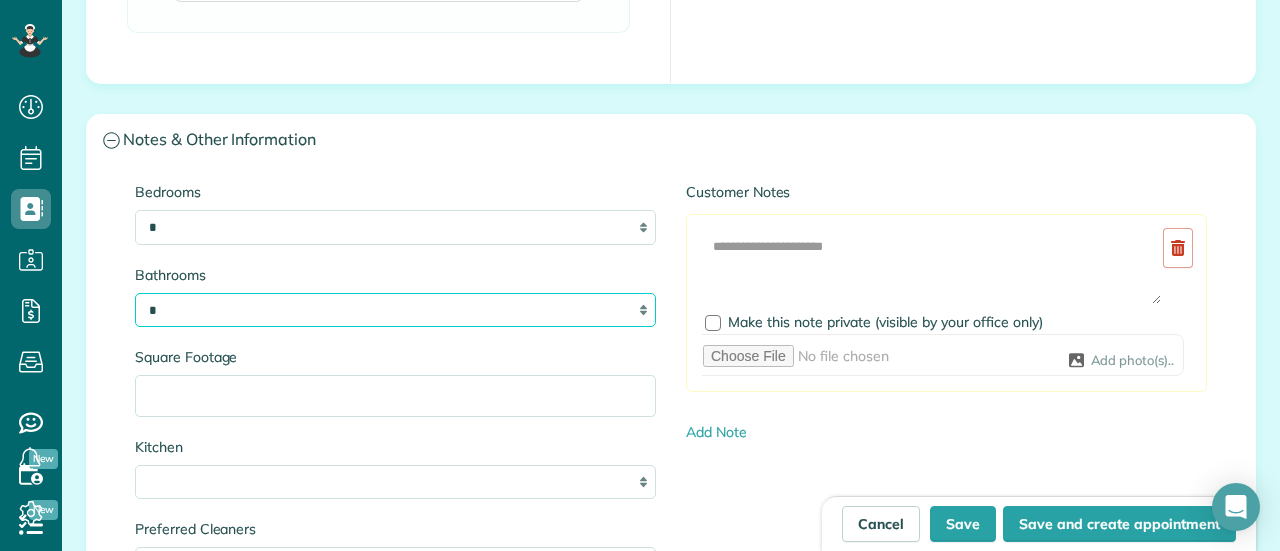 click on "*
***
*
***
*
***
*
***
**" at bounding box center [395, 310] 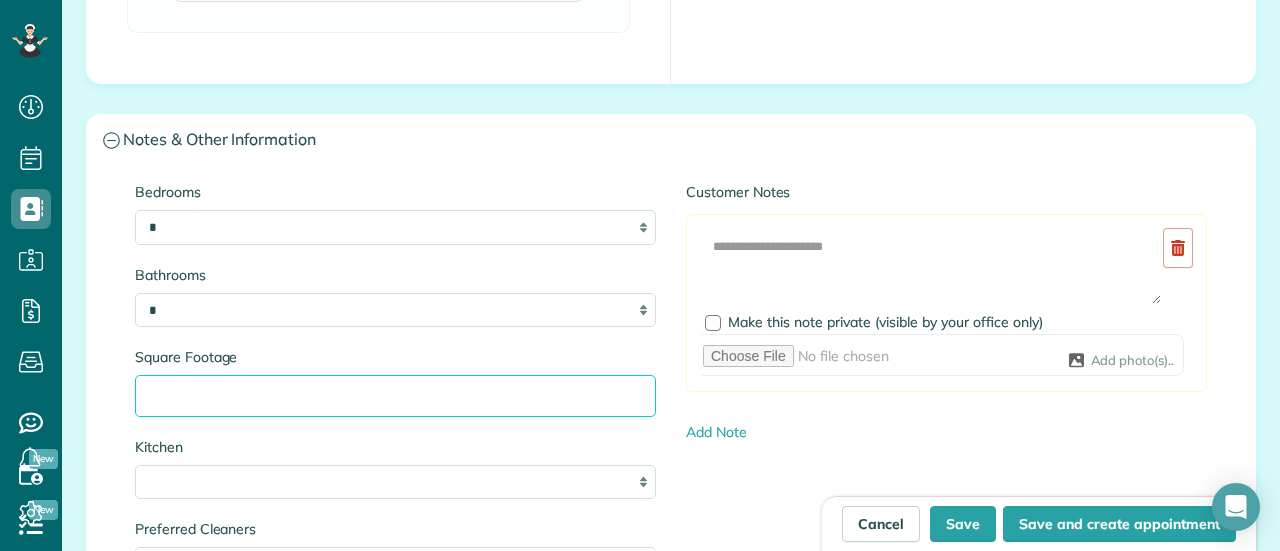 click on "Square Footage" at bounding box center (395, 396) 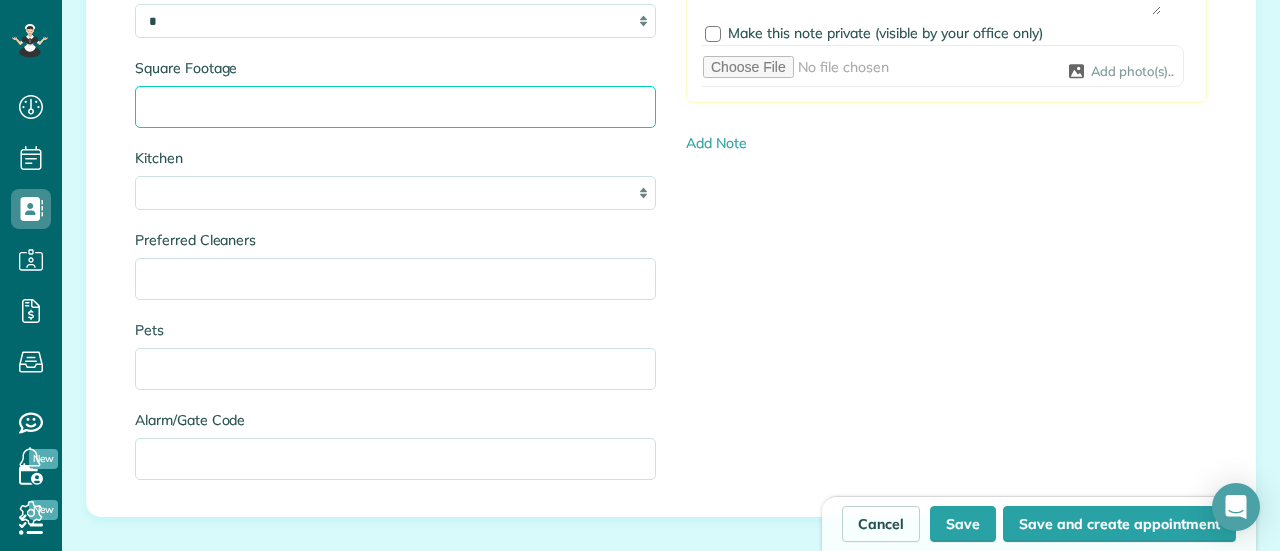 scroll, scrollTop: 2244, scrollLeft: 0, axis: vertical 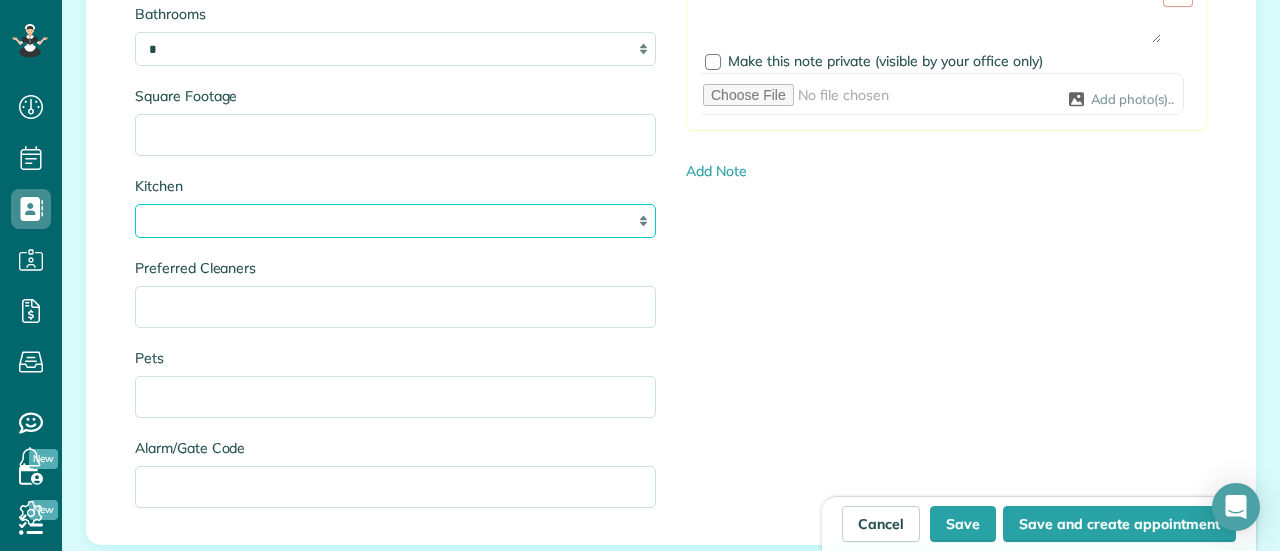 click on "*
*
*
*" at bounding box center [395, 221] 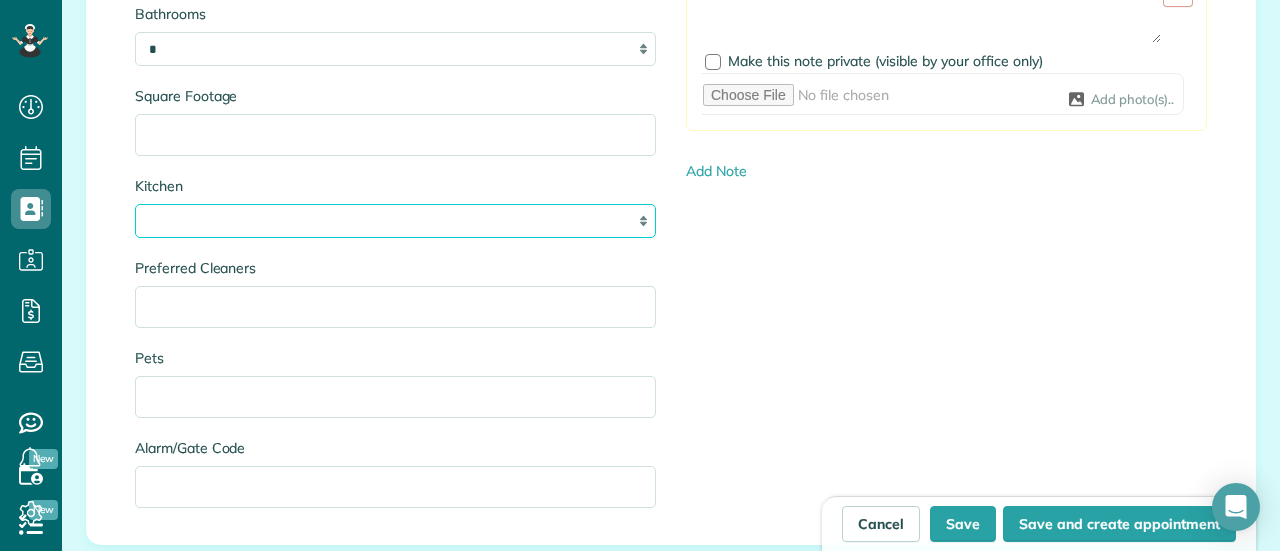 select on "*" 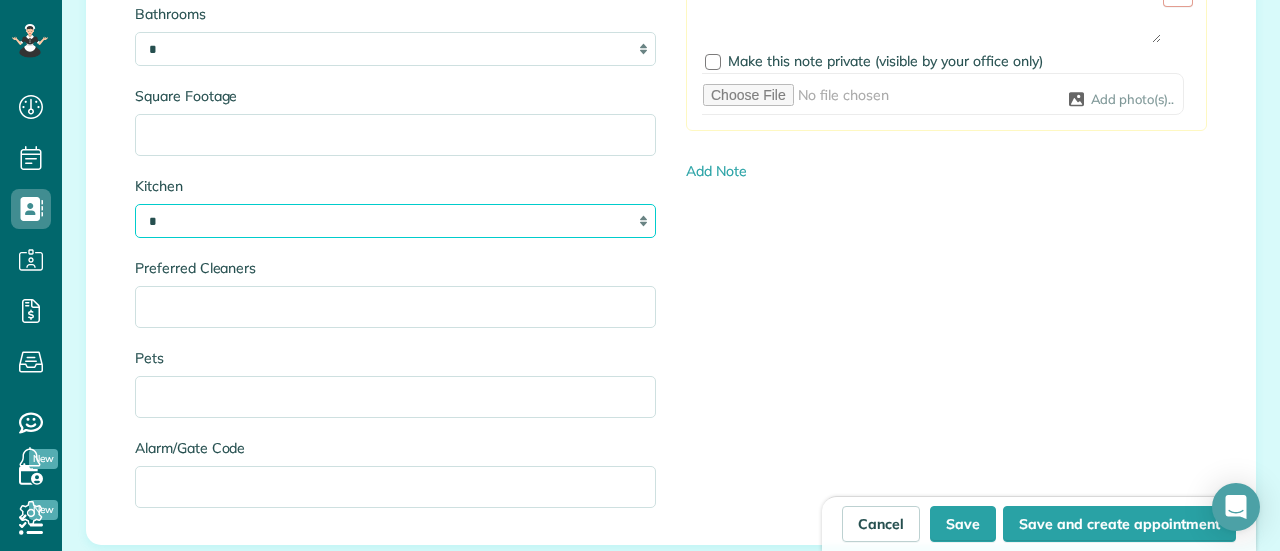 click on "*
*
*
*" at bounding box center (395, 221) 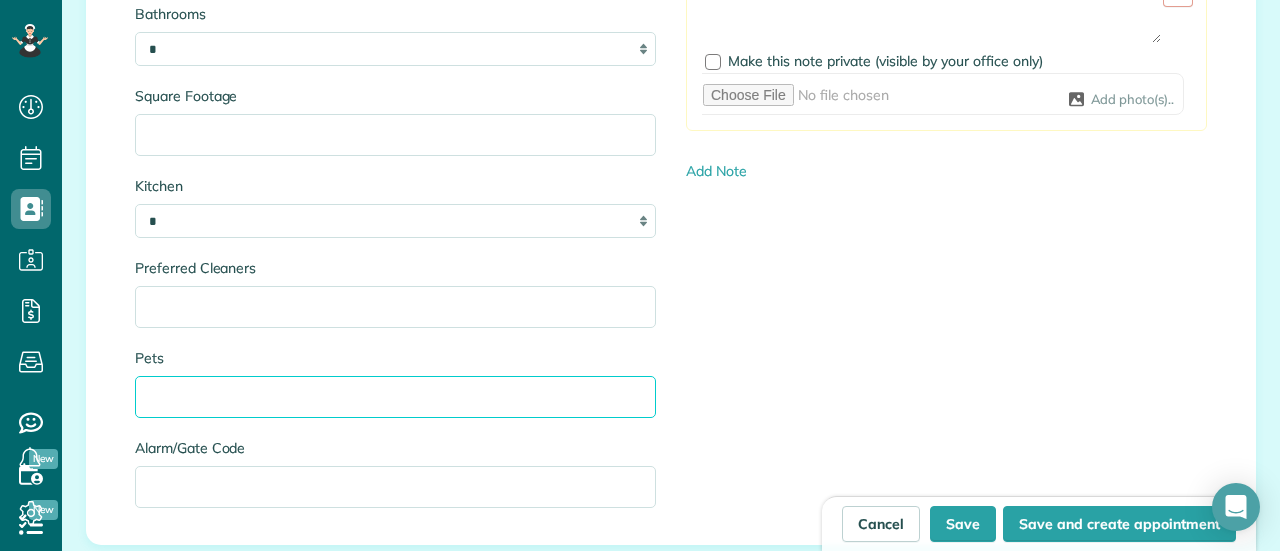 click on "Pets" at bounding box center [395, 397] 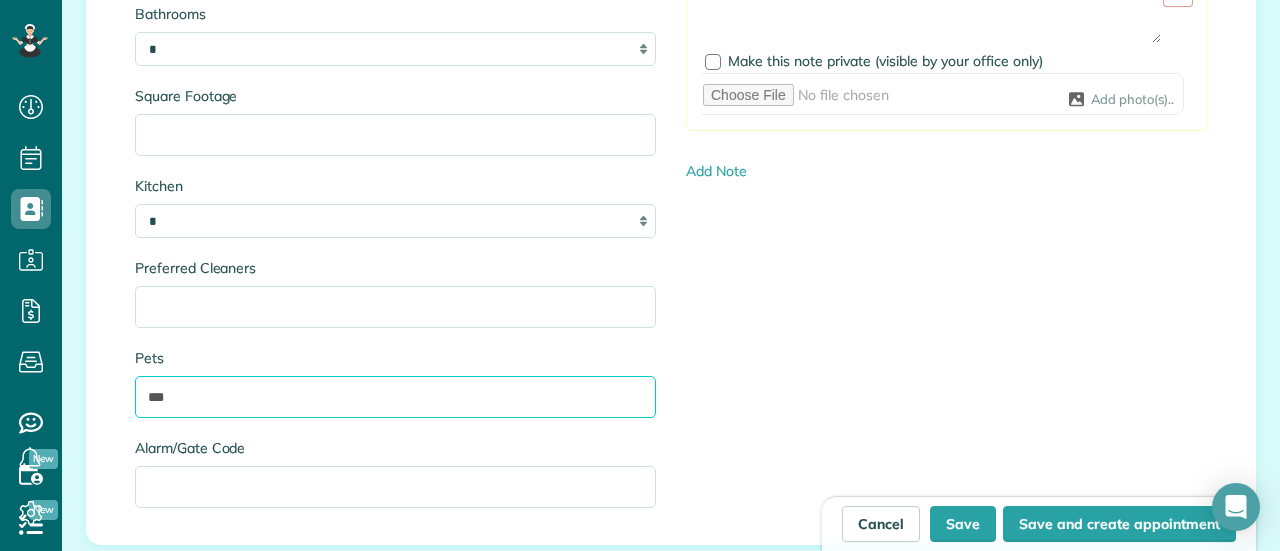 scroll, scrollTop: 2624, scrollLeft: 0, axis: vertical 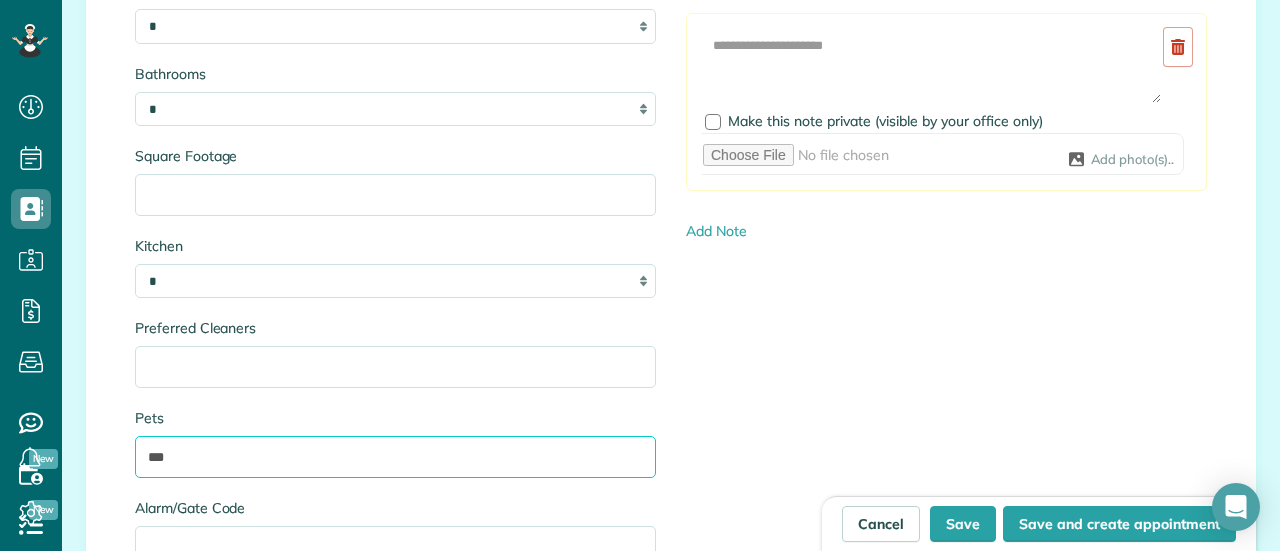 type on "**" 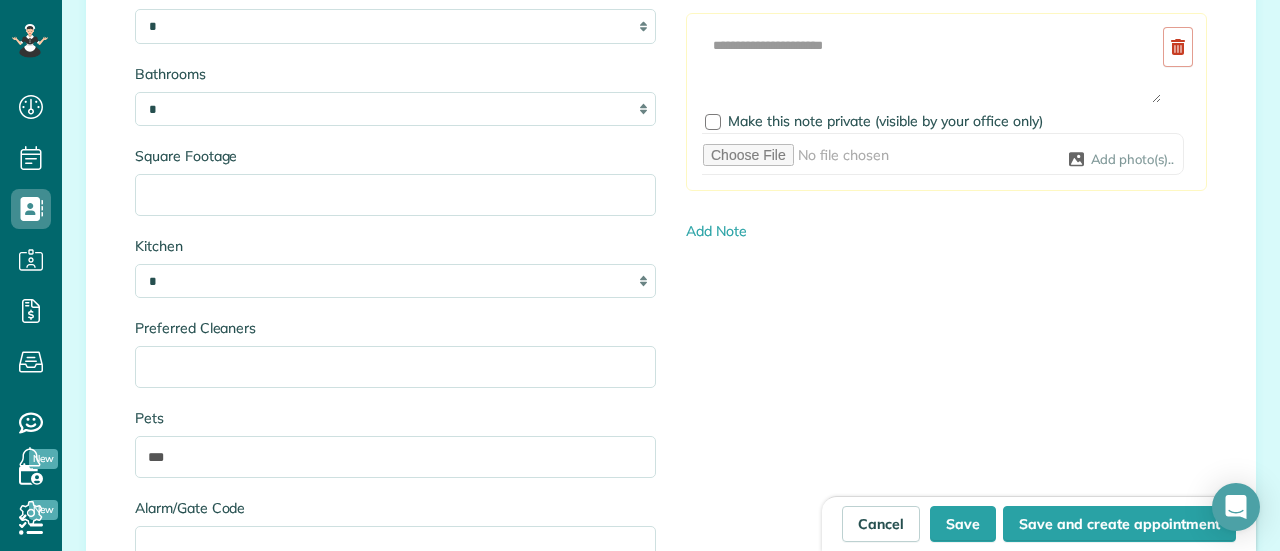 drag, startPoint x: 731, startPoint y: 261, endPoint x: 741, endPoint y: 258, distance: 10.440307 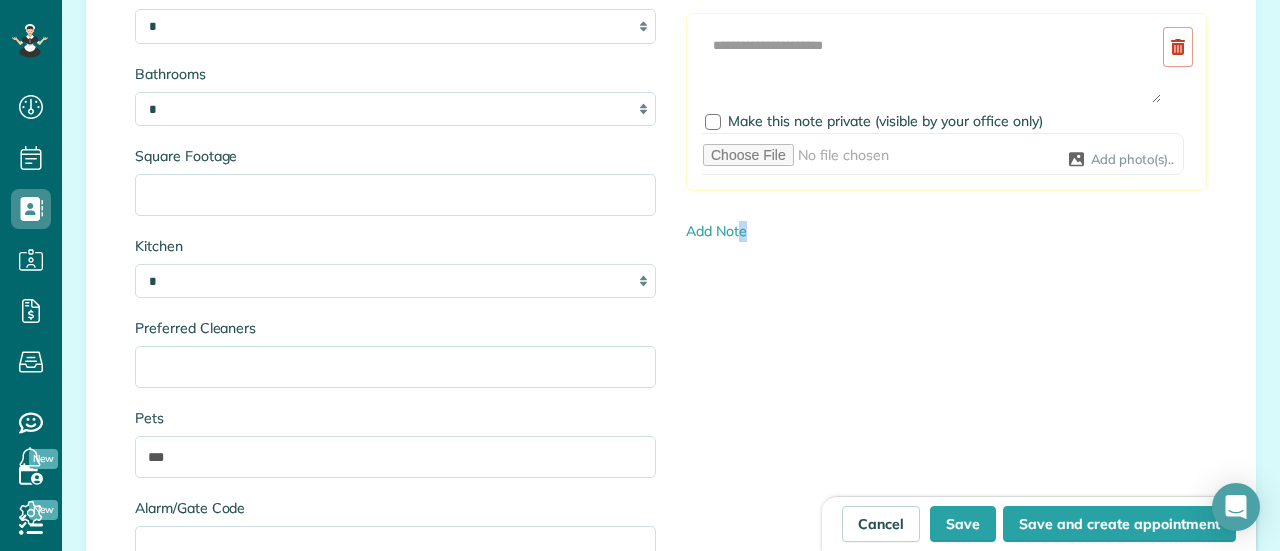 click on "Add Note" at bounding box center [946, 231] 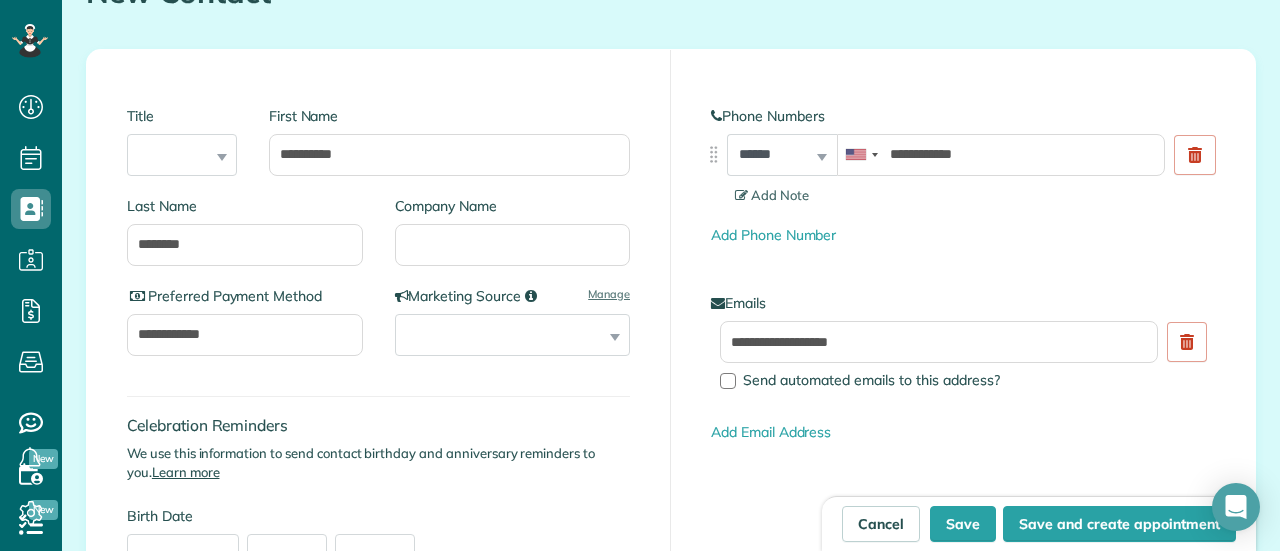 scroll, scrollTop: 264, scrollLeft: 0, axis: vertical 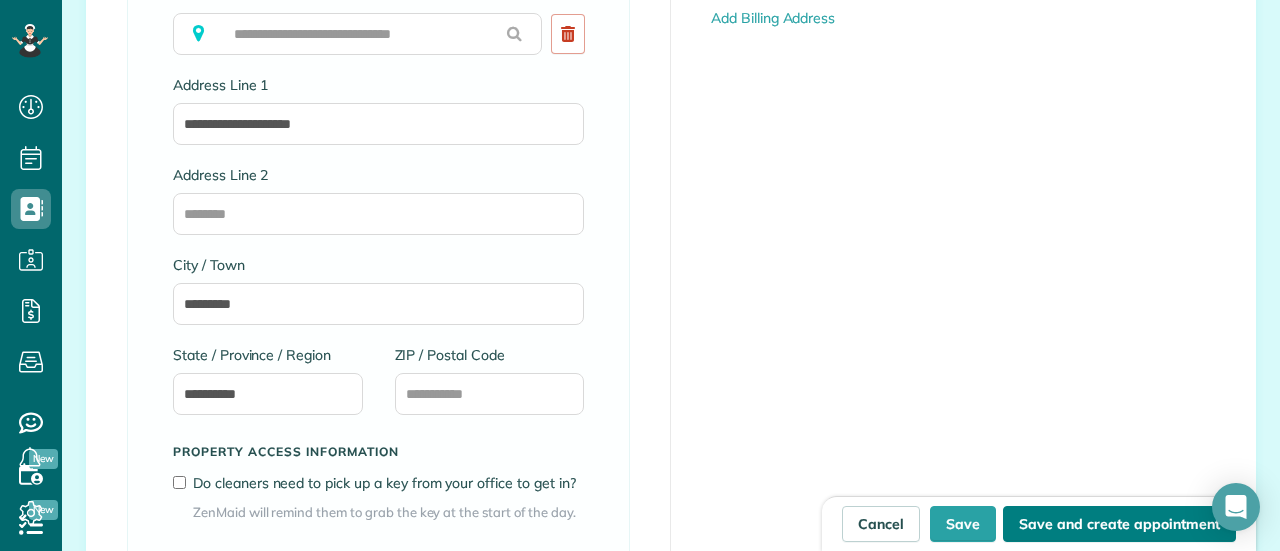 click on "Save and create appointment" at bounding box center [1119, 524] 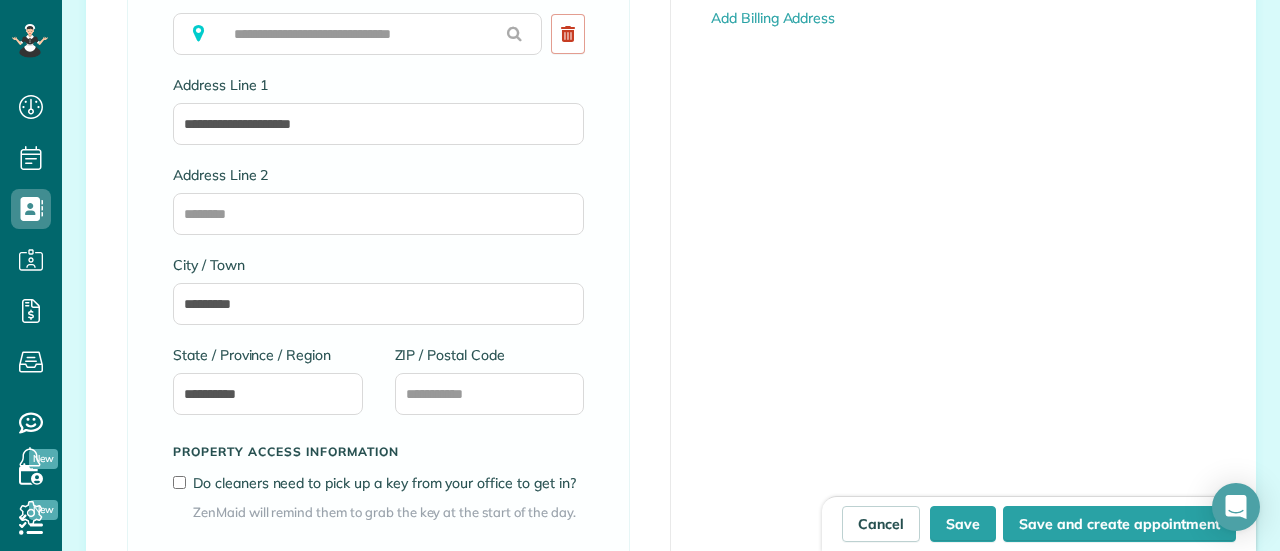 type on "**********" 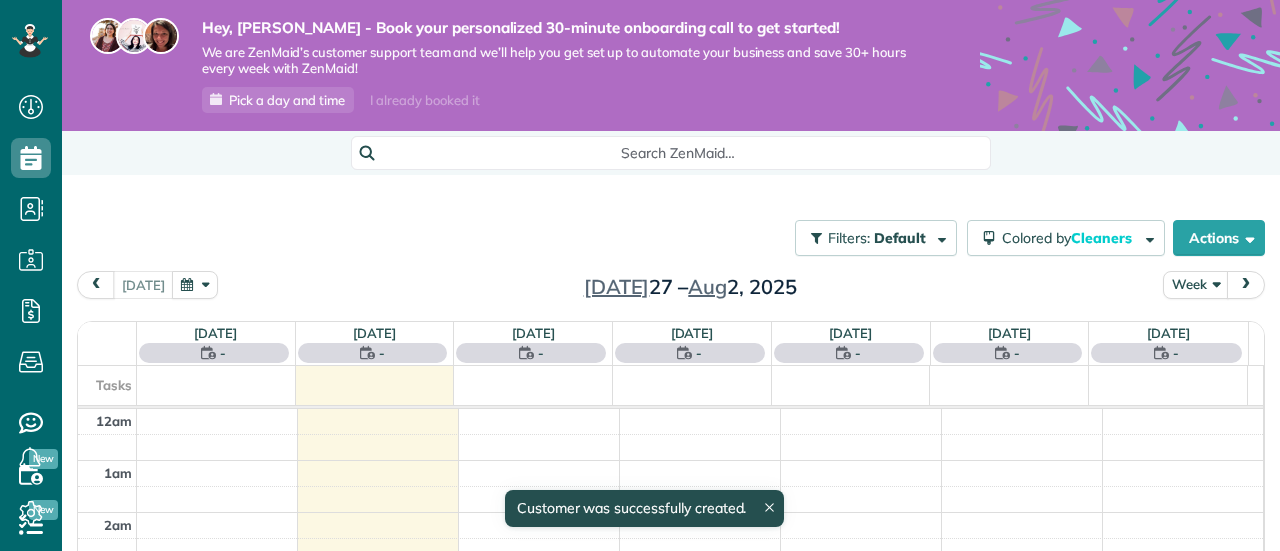 scroll, scrollTop: 0, scrollLeft: 0, axis: both 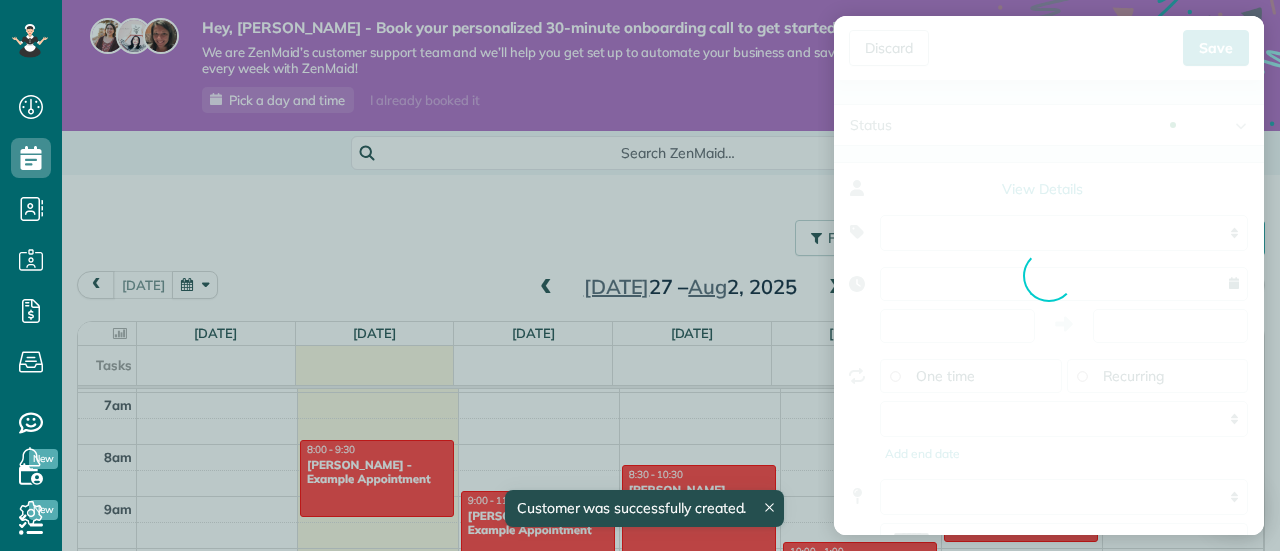 click at bounding box center [1065, 167] 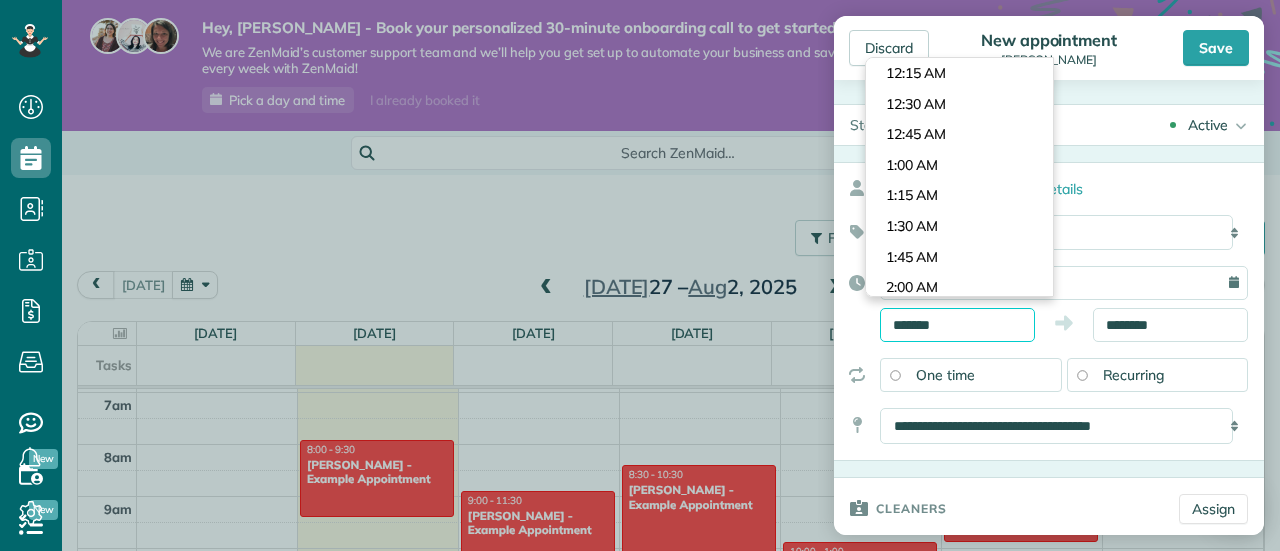 click on "*******" at bounding box center (957, 325) 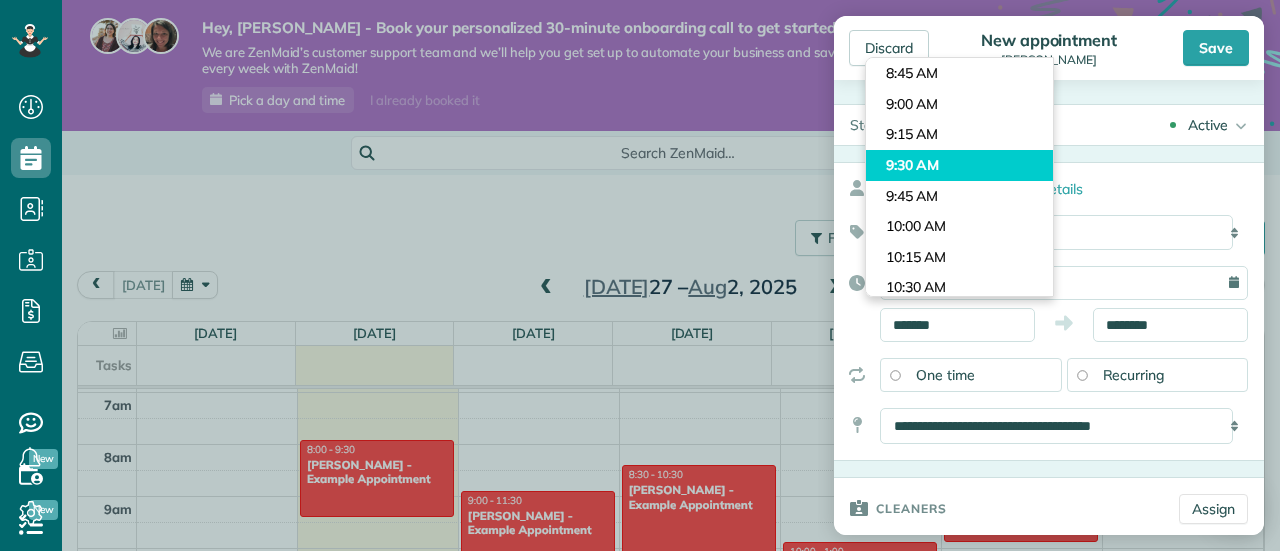 type on "*******" 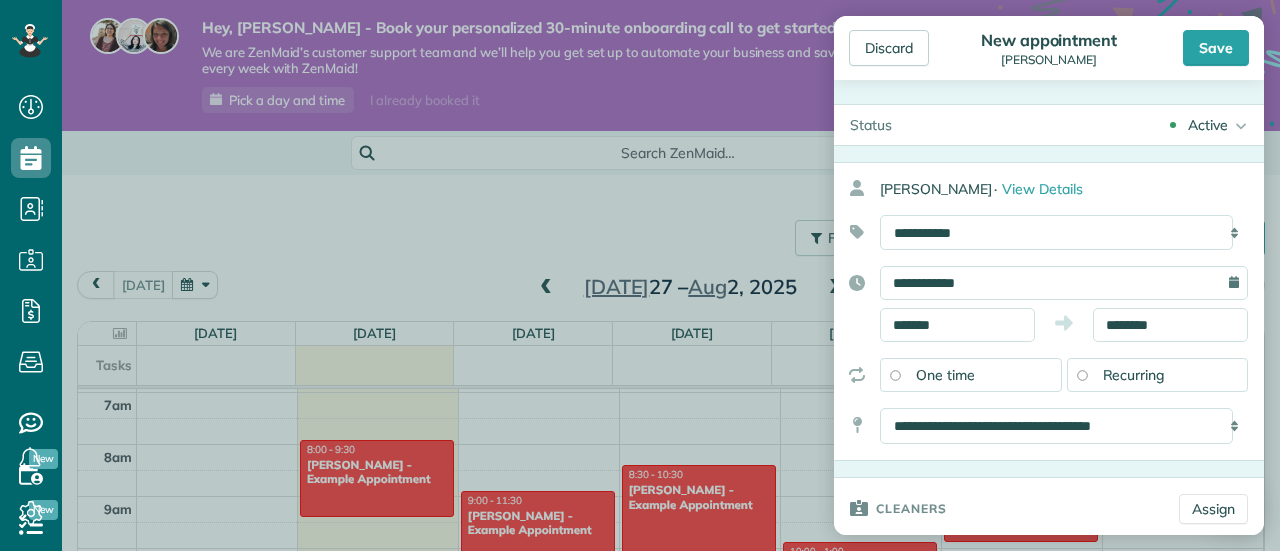 scroll, scrollTop: 111, scrollLeft: 0, axis: vertical 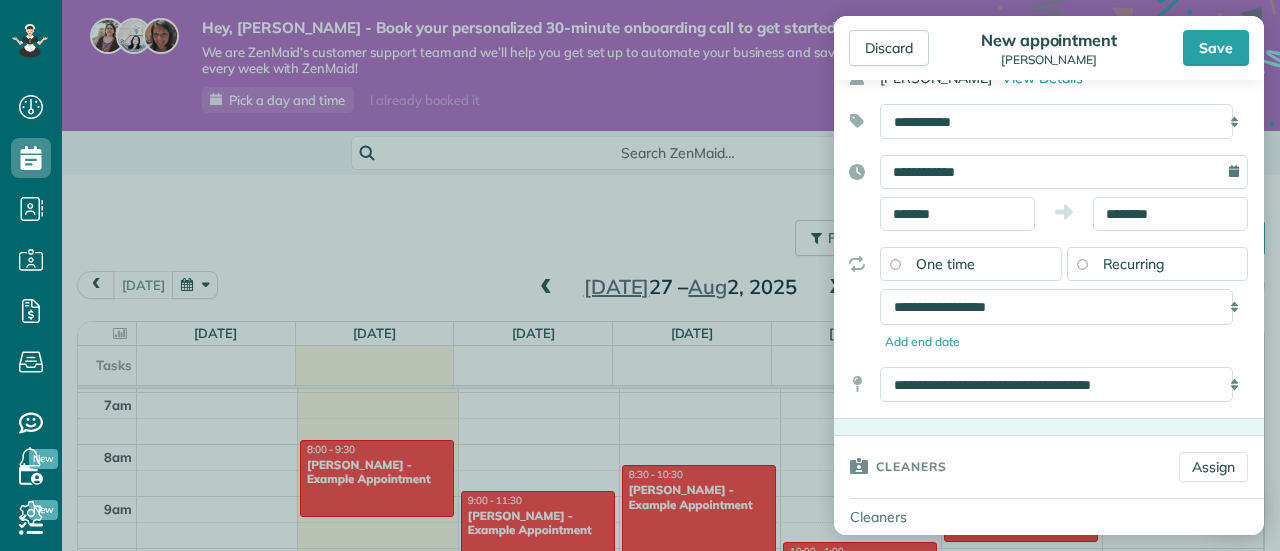 click on "**********" at bounding box center (1064, 306) 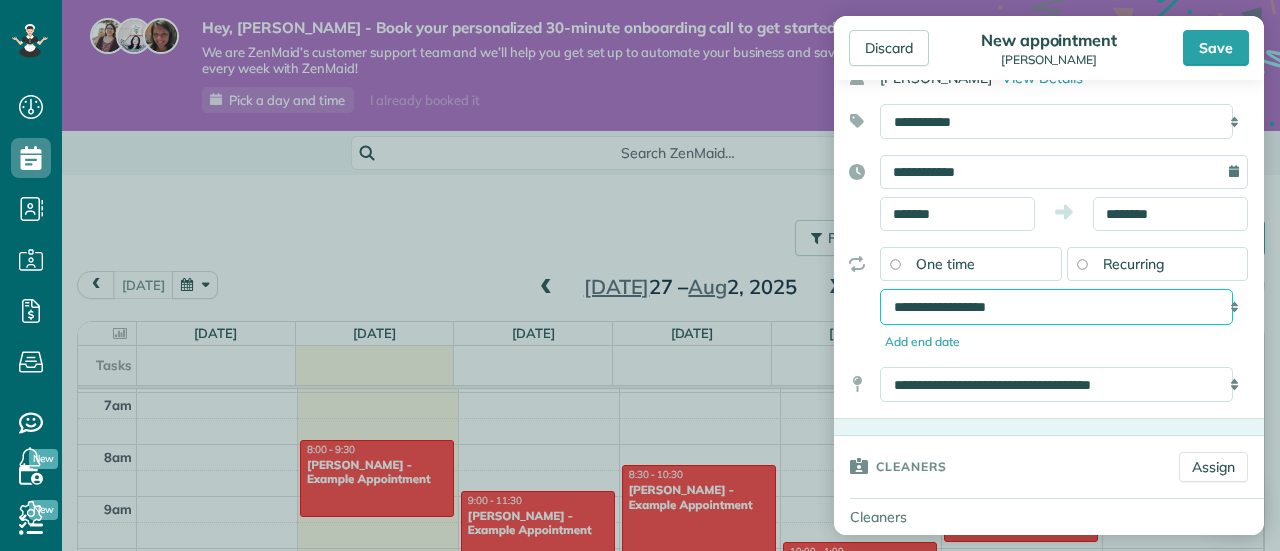 click on "**********" at bounding box center (1056, 306) 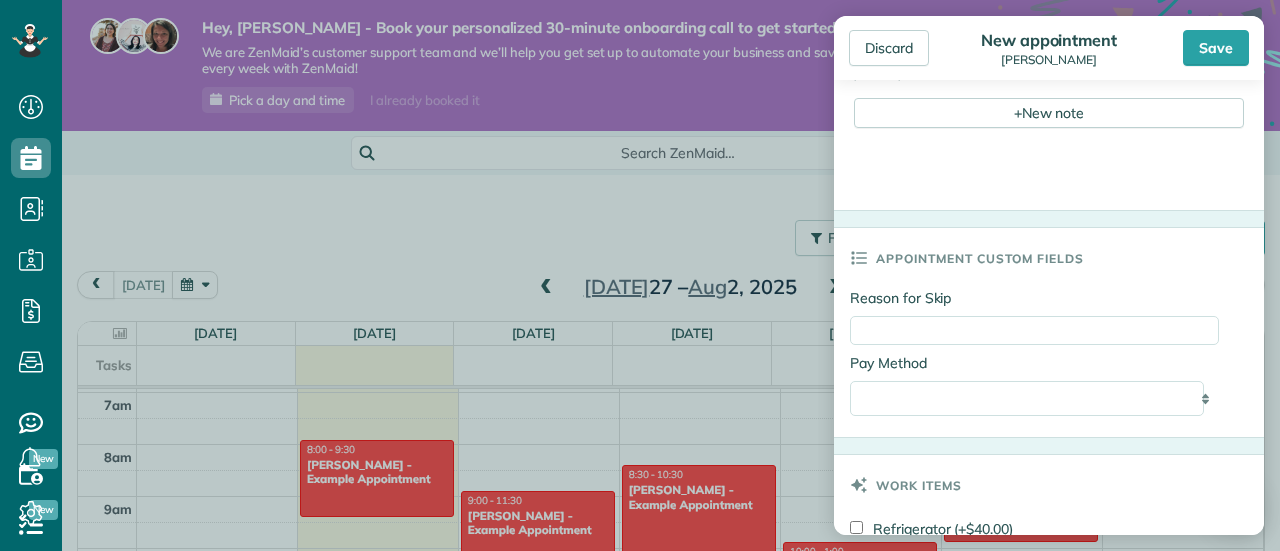 scroll, scrollTop: 923, scrollLeft: 0, axis: vertical 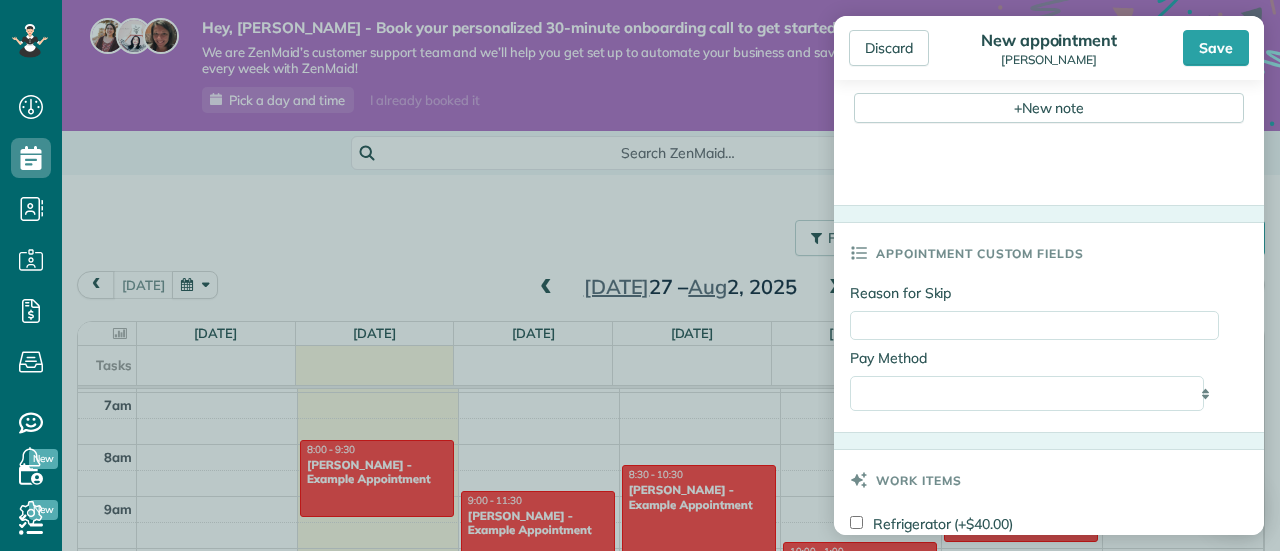 drag, startPoint x: 1224, startPoint y: 45, endPoint x: 1248, endPoint y: 76, distance: 39.20459 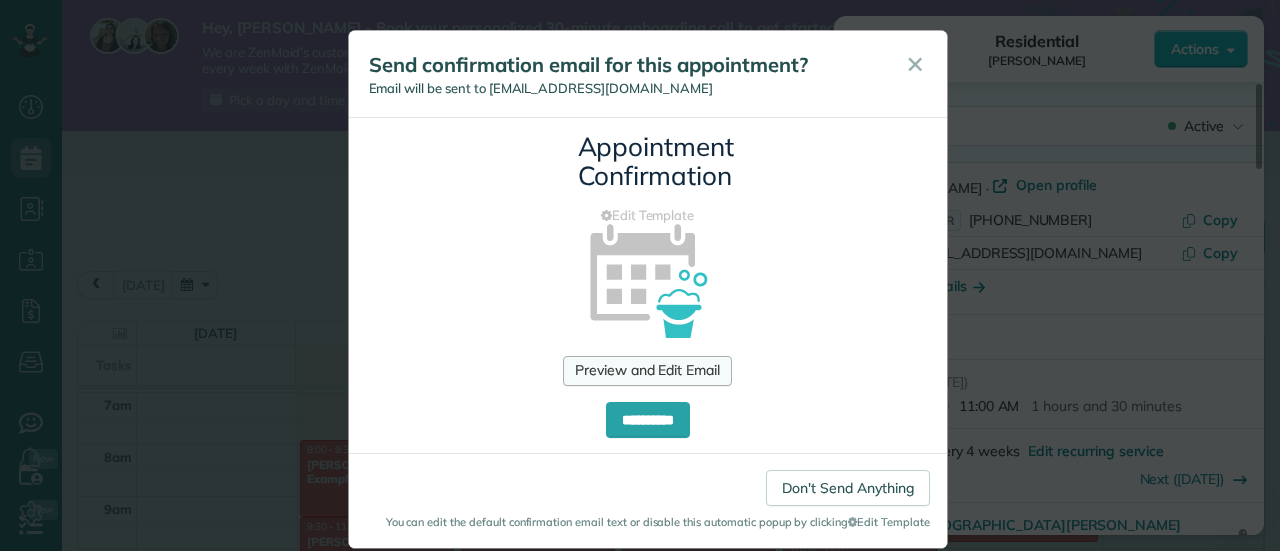 click on "Preview and Edit Email" at bounding box center (647, 371) 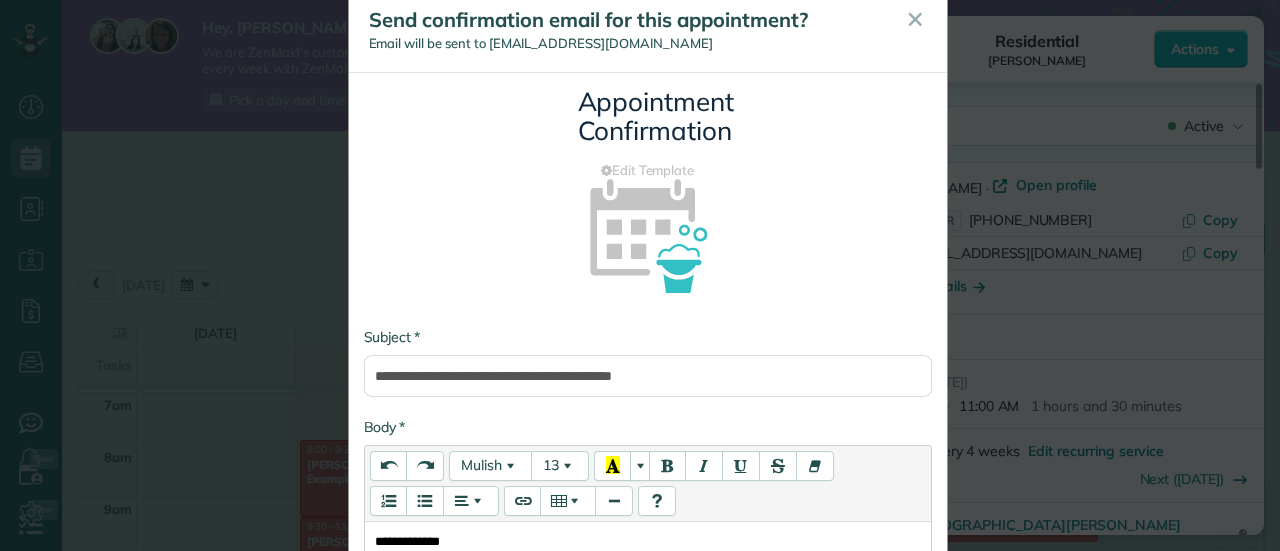 scroll, scrollTop: 0, scrollLeft: 0, axis: both 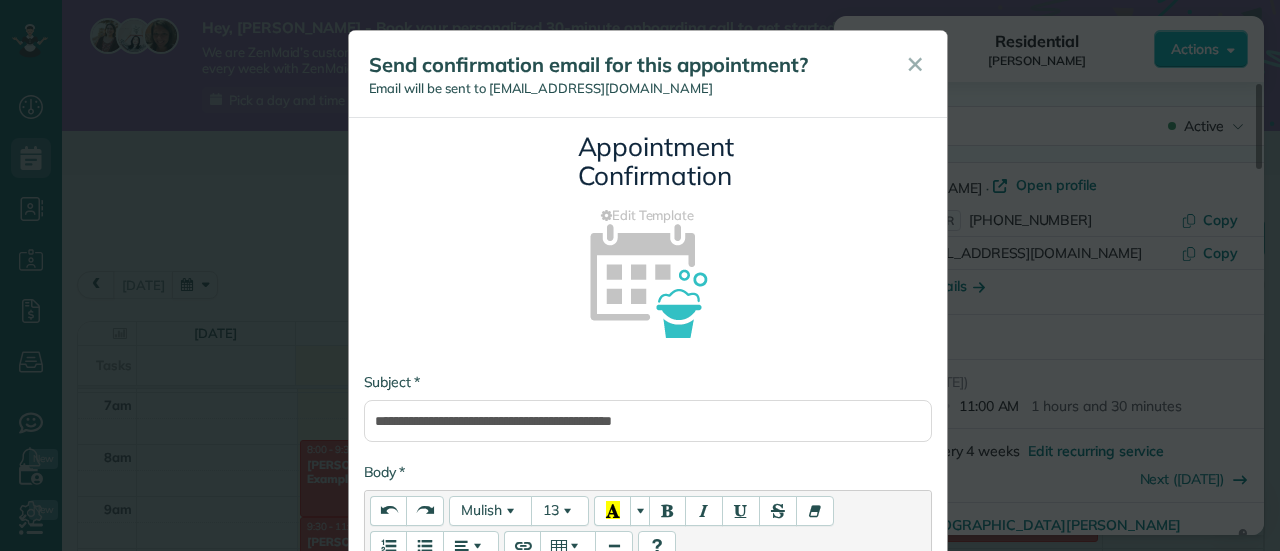 click on "✕" at bounding box center (915, 64) 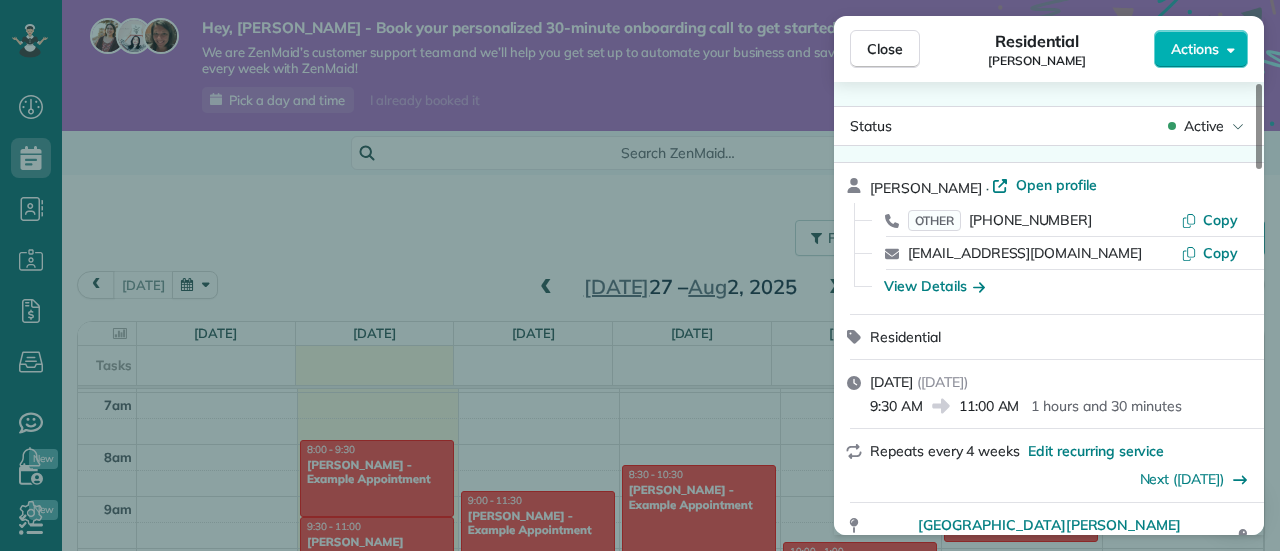 click on "[DATE] ( [DATE] ) 9:30 AM 11:00 AM 1 hours and 30 minutes" at bounding box center [1049, 394] 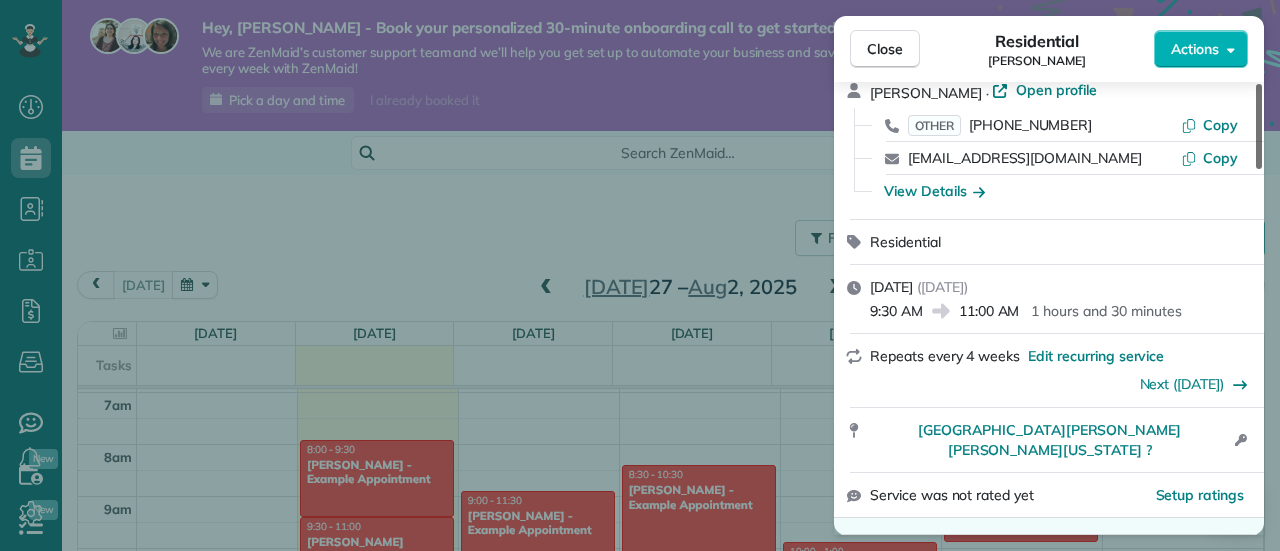 scroll, scrollTop: 0, scrollLeft: 0, axis: both 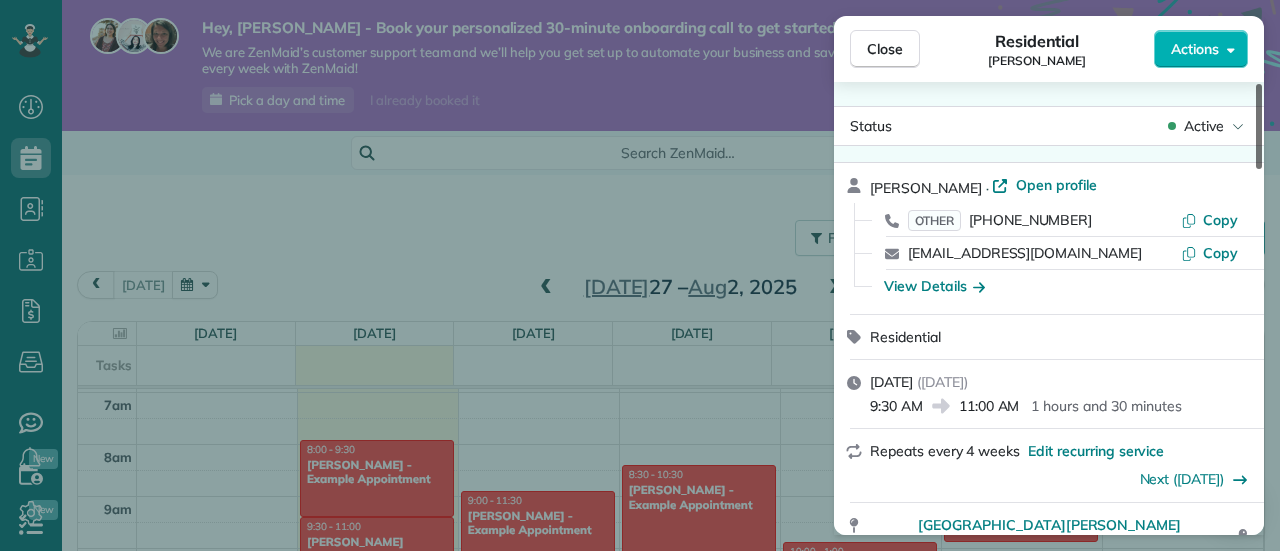 drag, startPoint x: 1262, startPoint y: 136, endPoint x: 1242, endPoint y: 87, distance: 52.924473 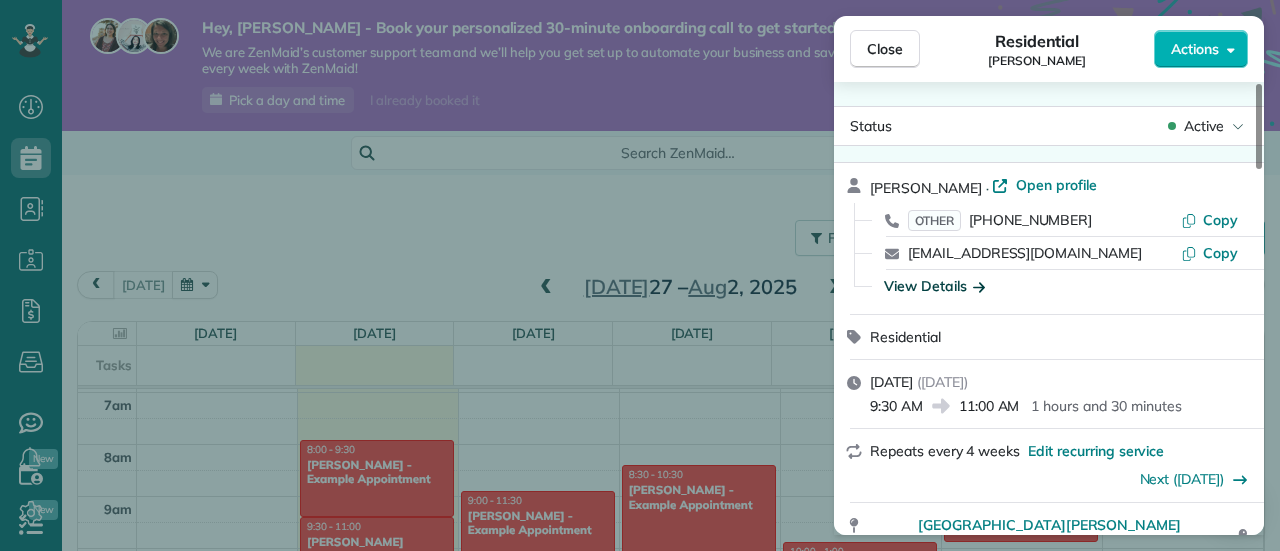 click on "View Details" at bounding box center (934, 286) 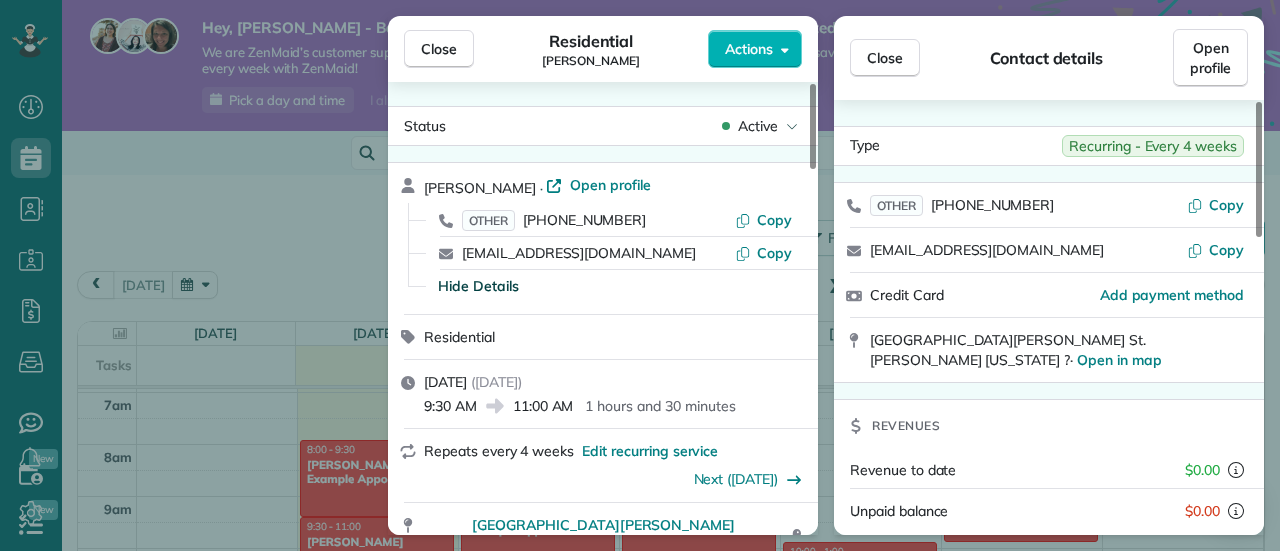 click on "1 hours and 30 minutes" at bounding box center [660, 406] 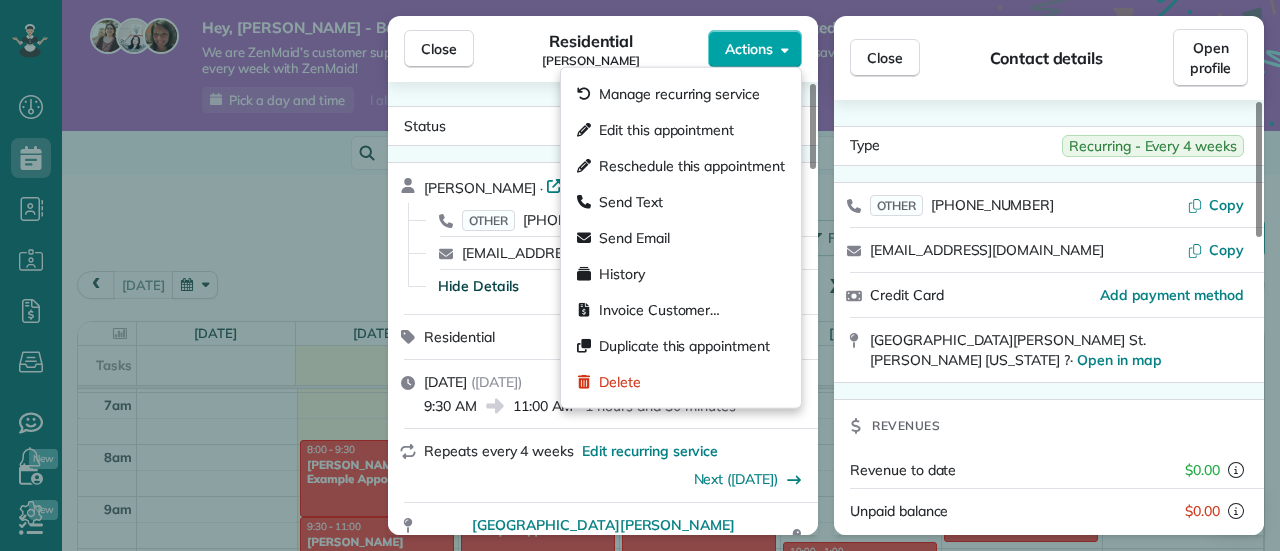 click 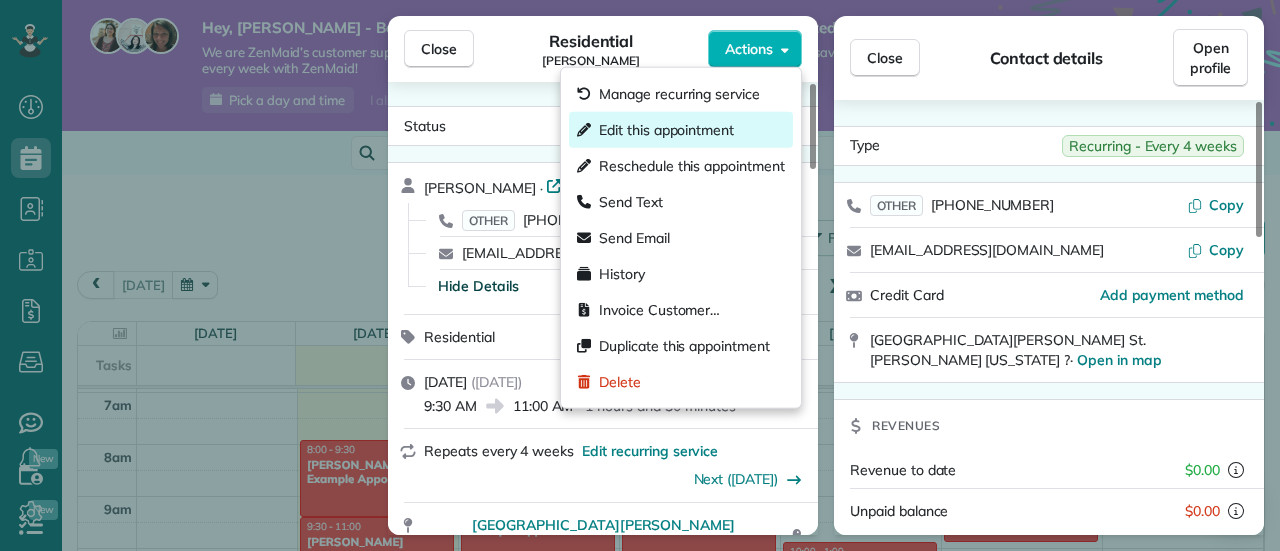 click on "Edit this appointment" at bounding box center (666, 130) 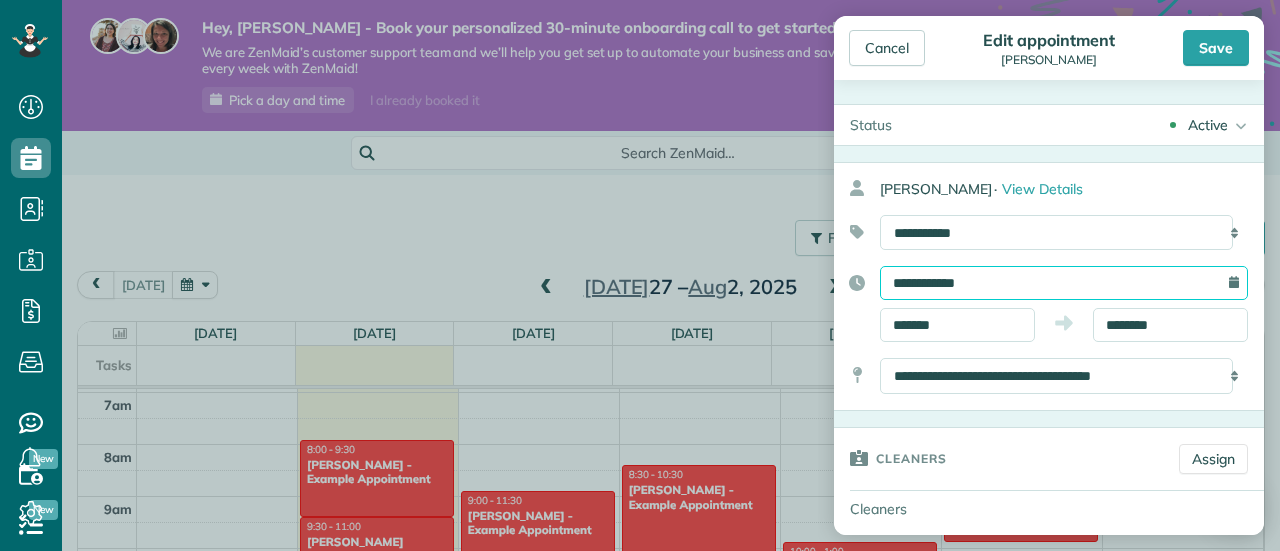 click on "**********" at bounding box center (1064, 283) 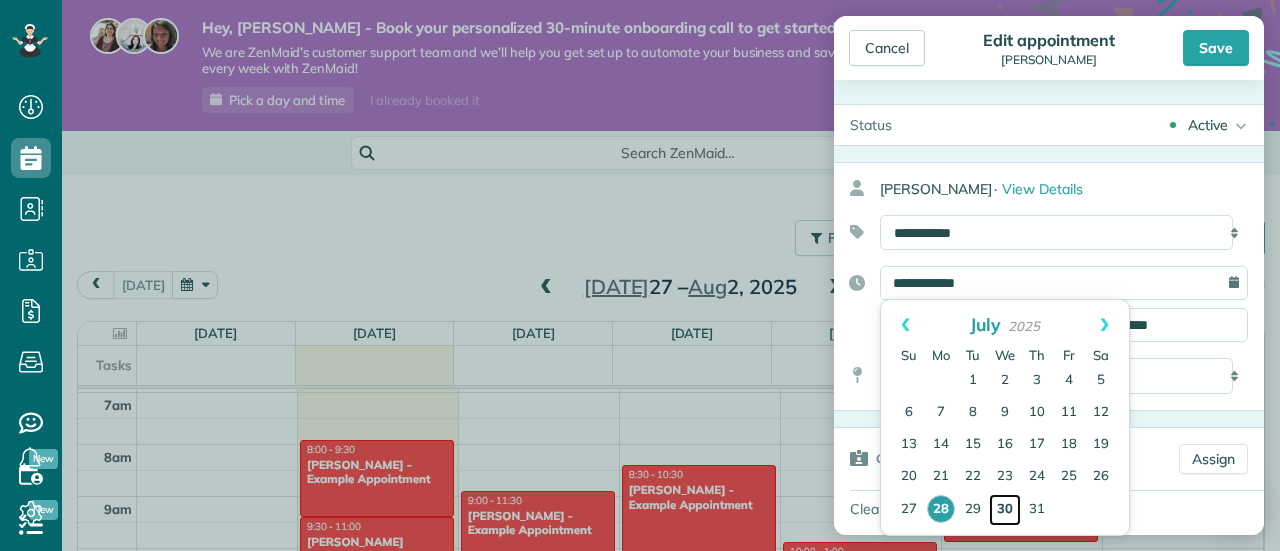click on "30" at bounding box center (1005, 510) 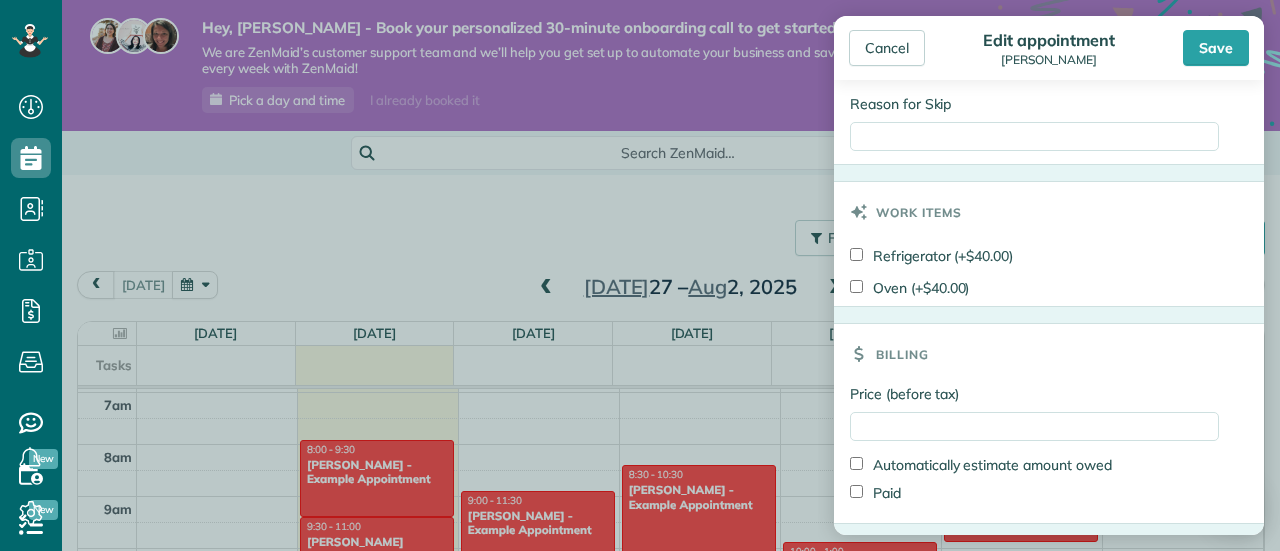 scroll, scrollTop: 987, scrollLeft: 0, axis: vertical 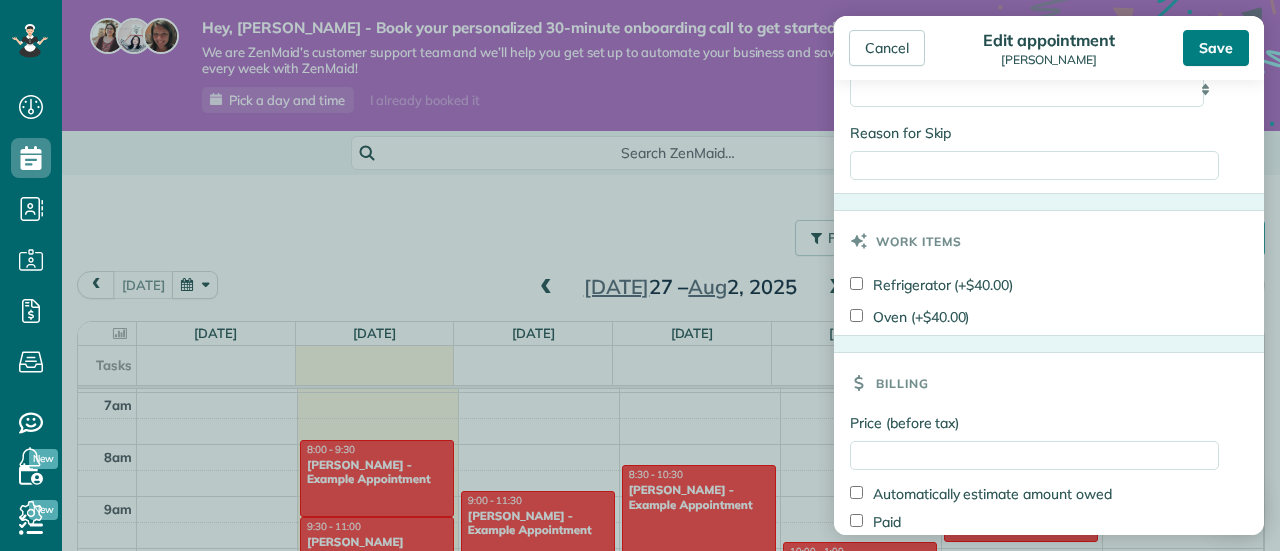 click on "Save" at bounding box center (1216, 48) 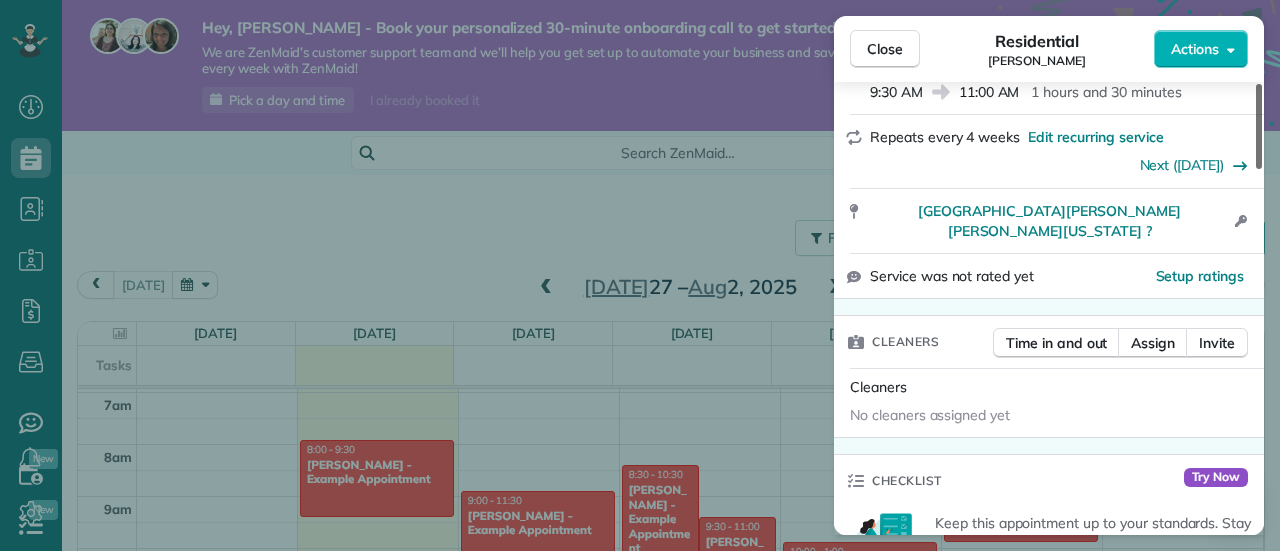 scroll, scrollTop: 0, scrollLeft: 0, axis: both 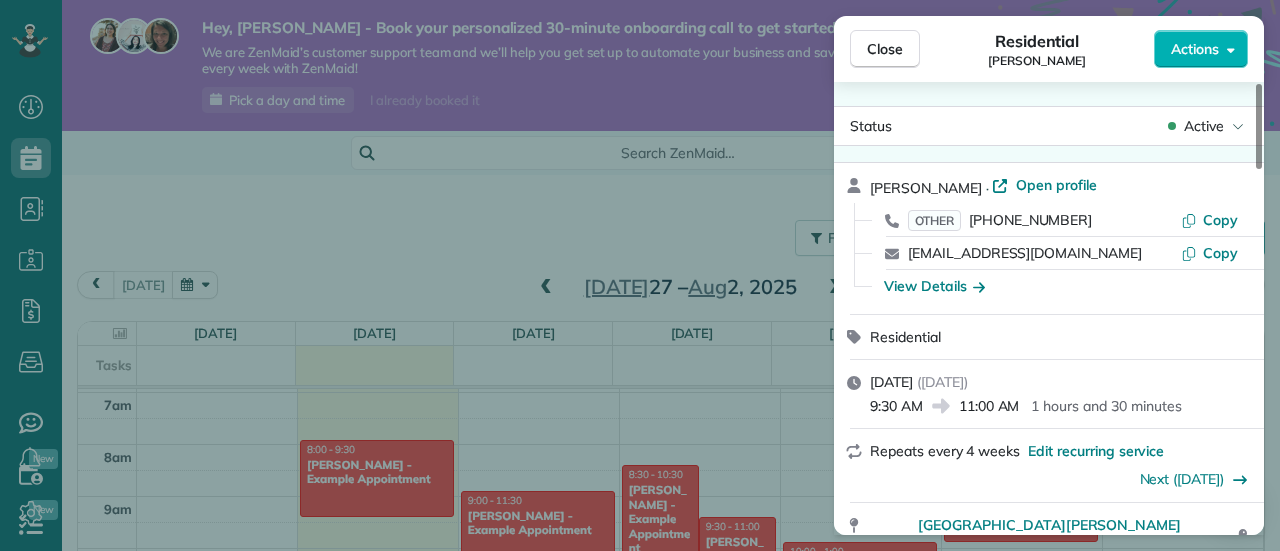 drag, startPoint x: 1260, startPoint y: 153, endPoint x: 1272, endPoint y: 135, distance: 21.633308 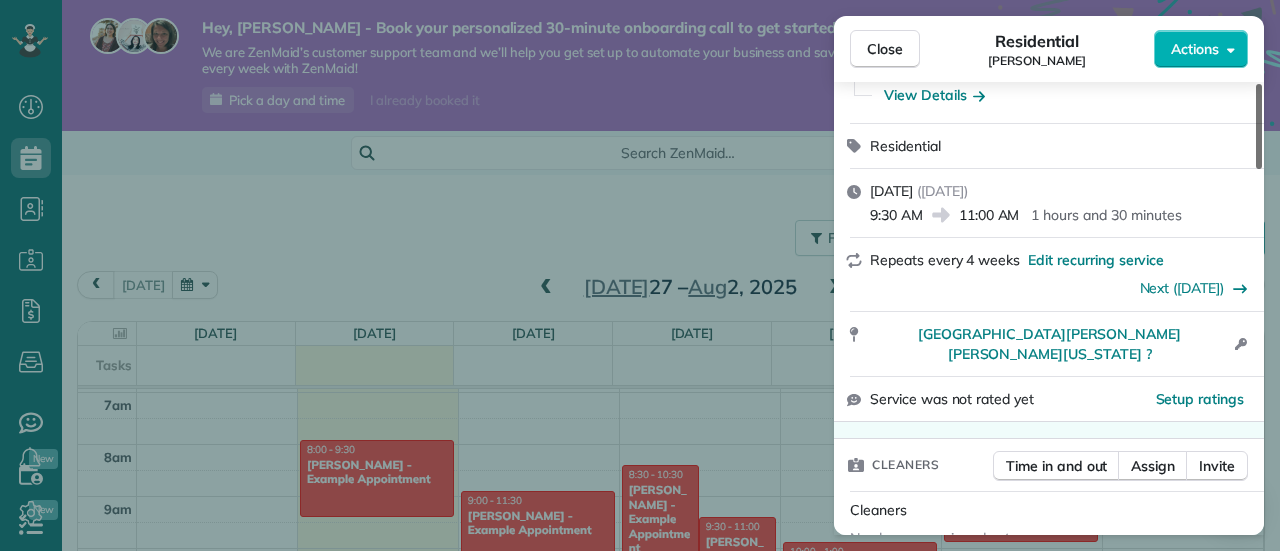 scroll, scrollTop: 0, scrollLeft: 0, axis: both 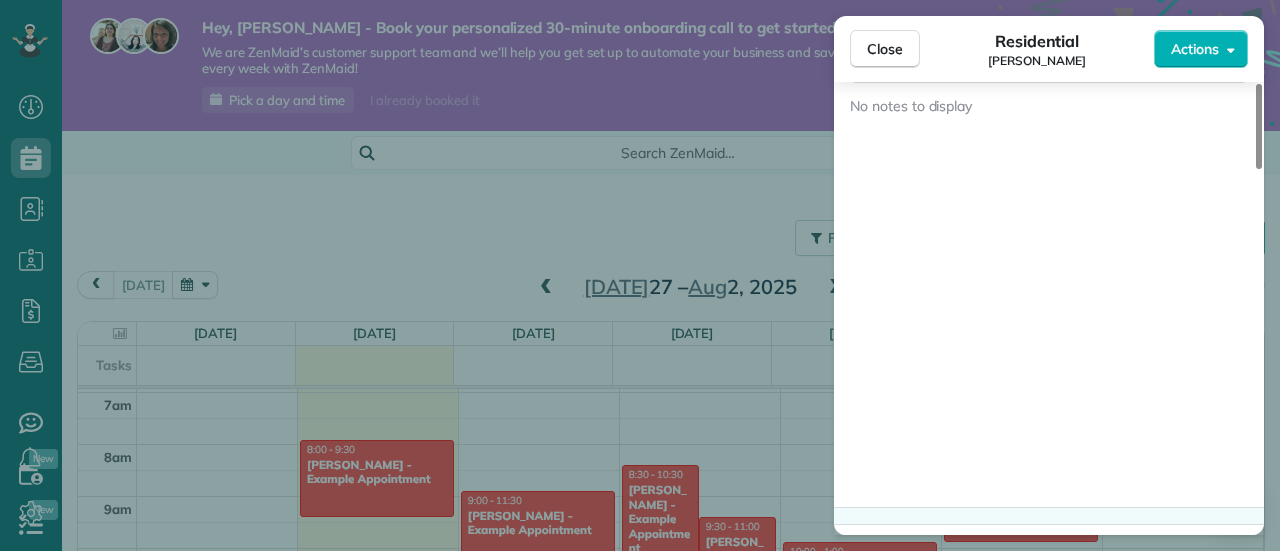 drag, startPoint x: 1263, startPoint y: 95, endPoint x: 1269, endPoint y: 443, distance: 348.05173 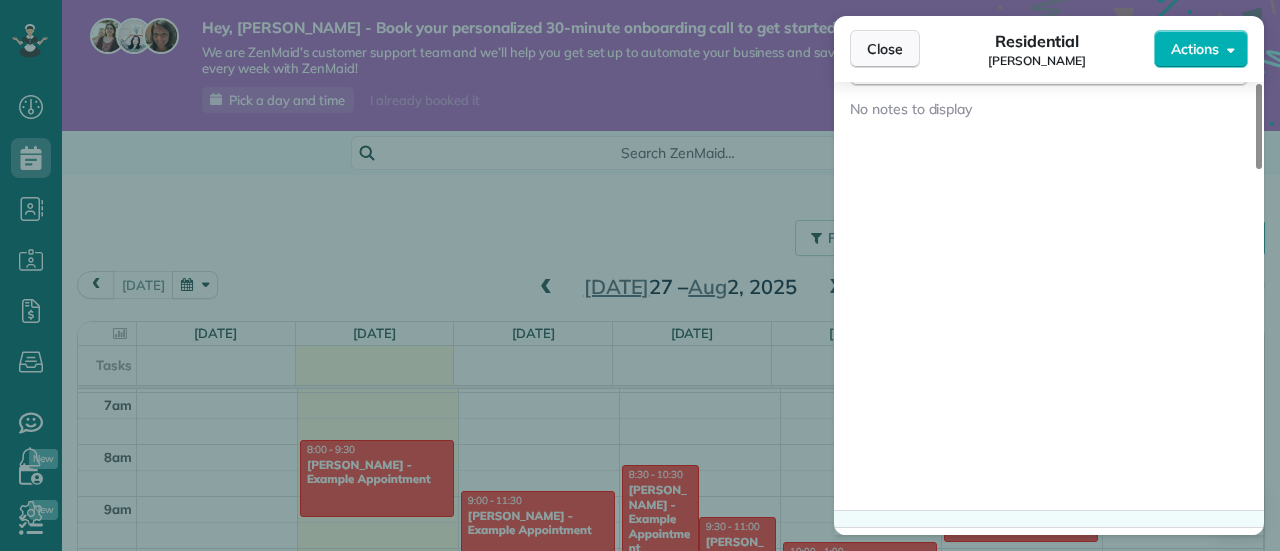 click on "Close" at bounding box center [885, 49] 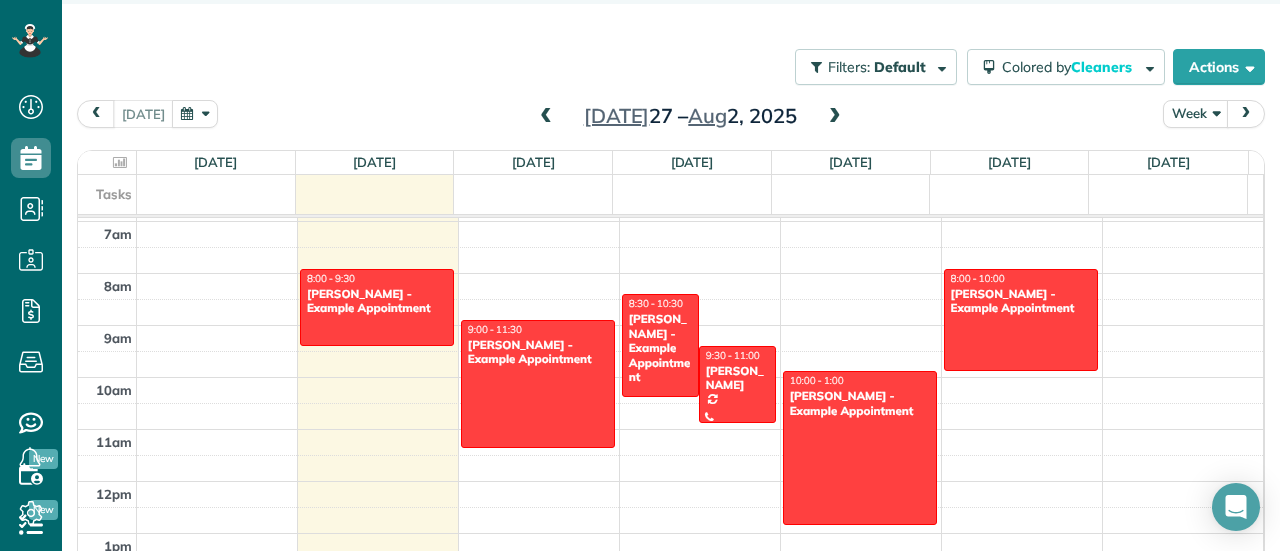 scroll, scrollTop: 187, scrollLeft: 0, axis: vertical 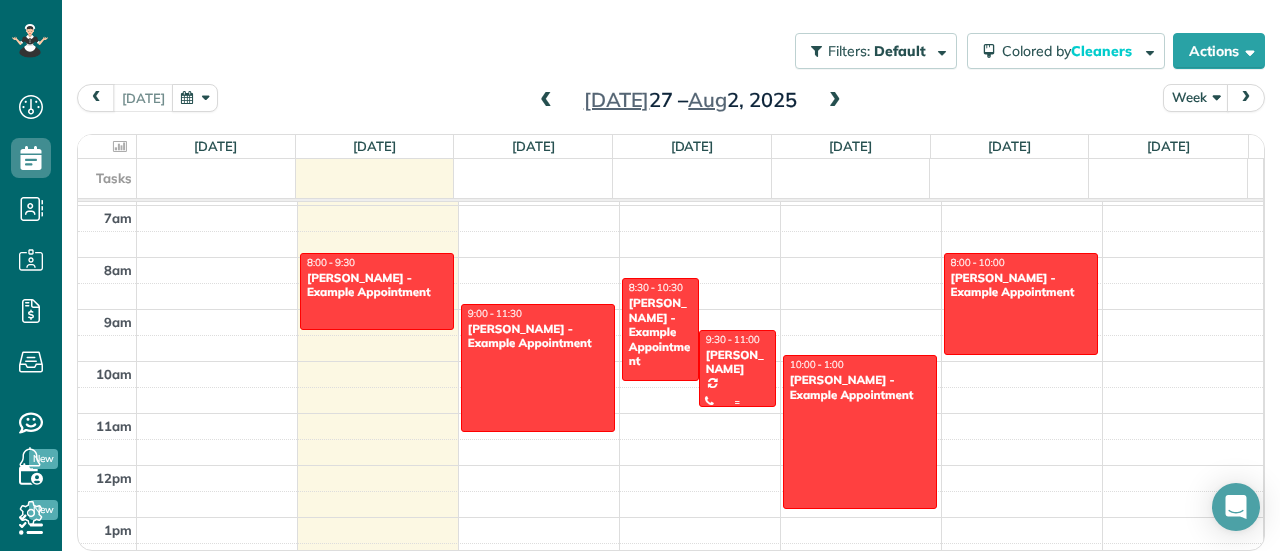 click on "[PERSON_NAME]" at bounding box center (737, 362) 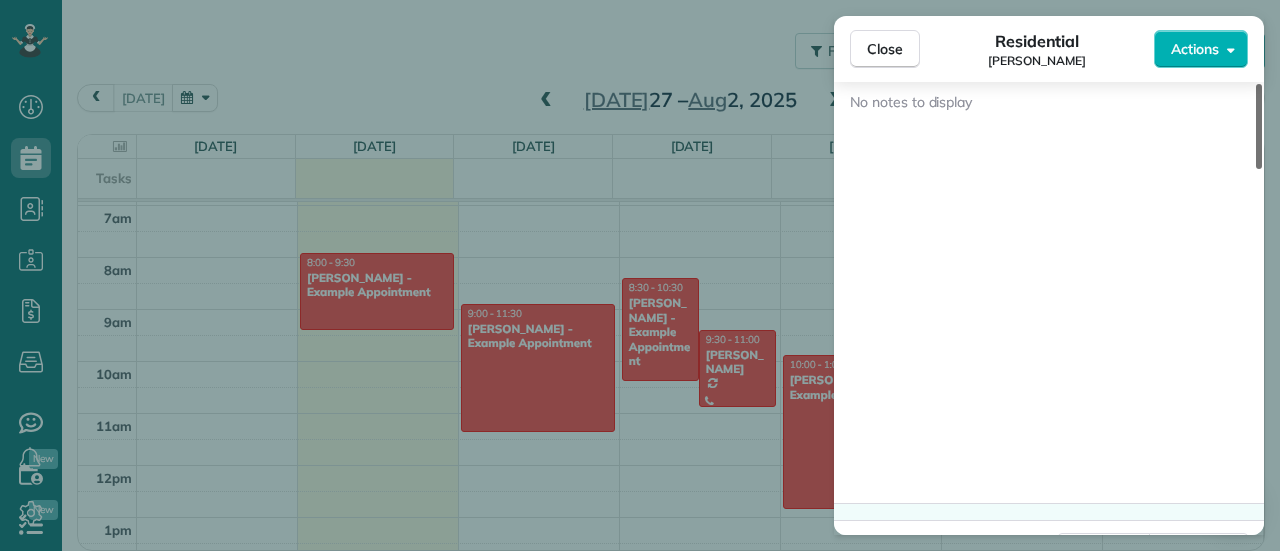 scroll, scrollTop: 1932, scrollLeft: 0, axis: vertical 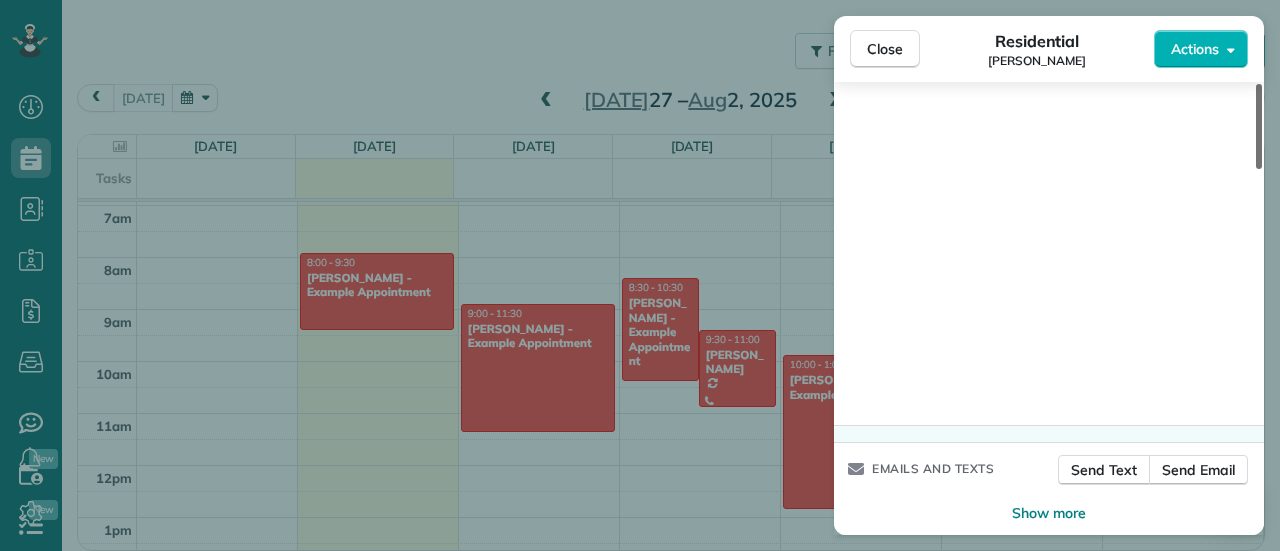 drag, startPoint x: 1257, startPoint y: 125, endPoint x: 1270, endPoint y: 496, distance: 371.2277 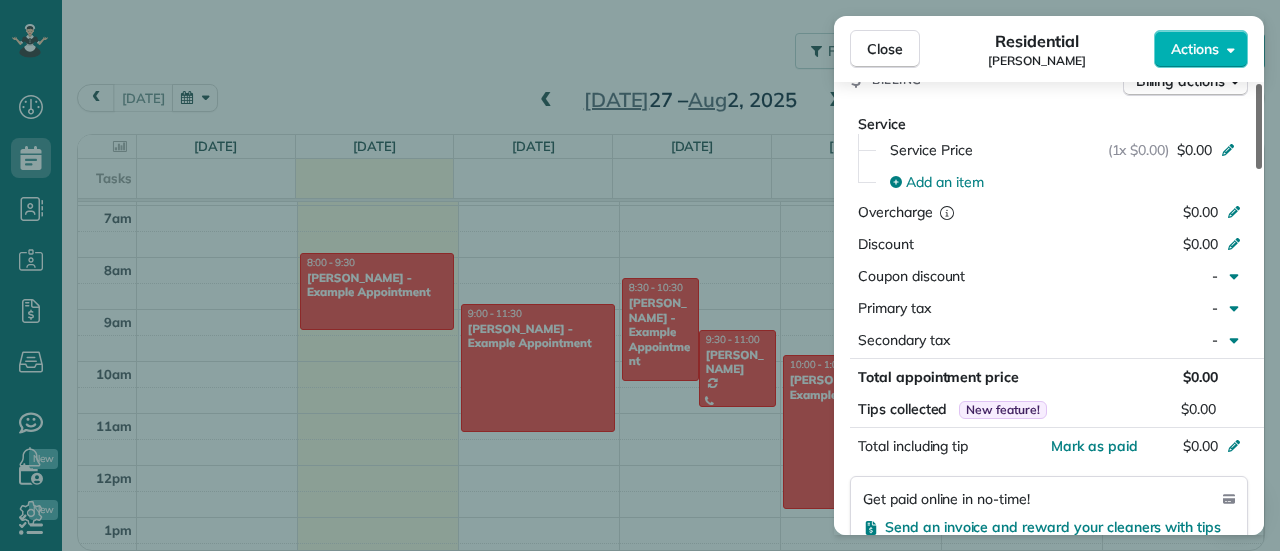 scroll, scrollTop: 916, scrollLeft: 0, axis: vertical 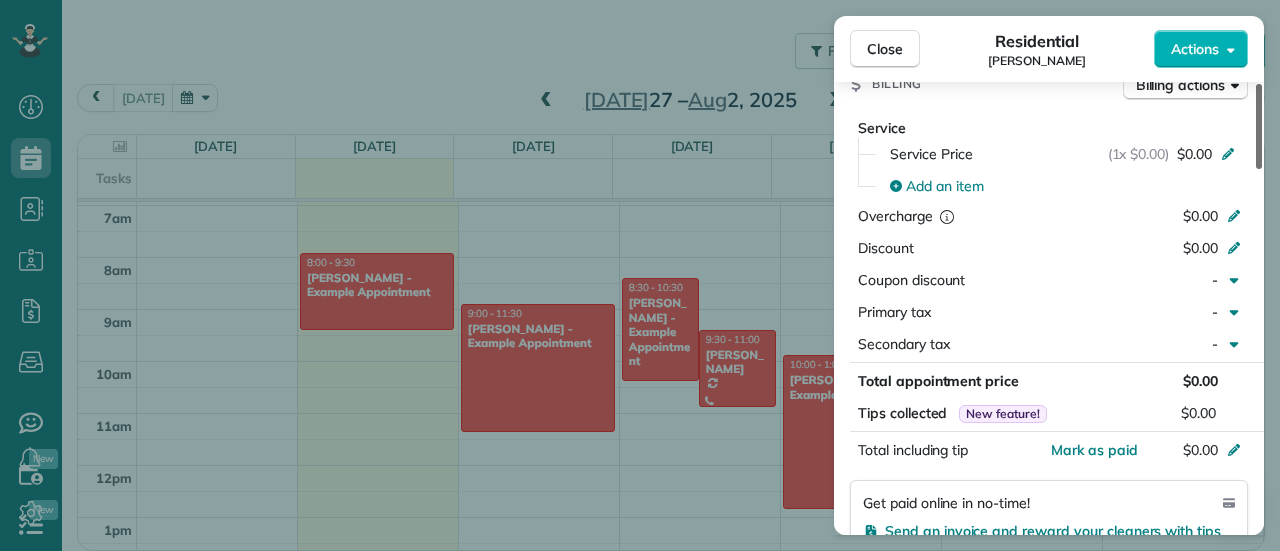 drag, startPoint x: 1258, startPoint y: 493, endPoint x: 1275, endPoint y: 302, distance: 191.75505 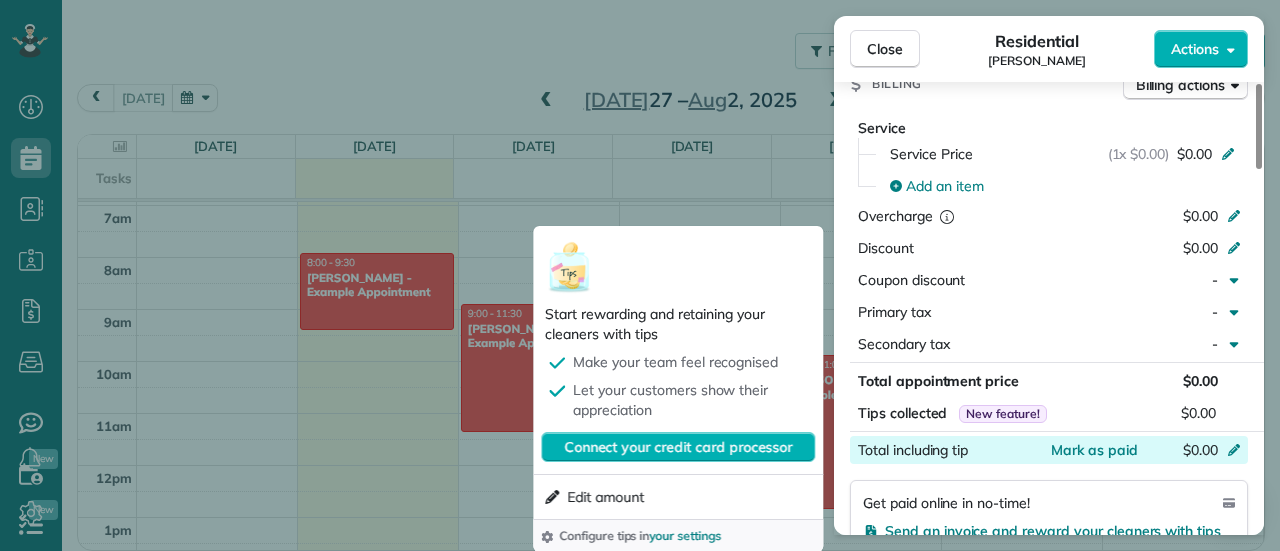 click 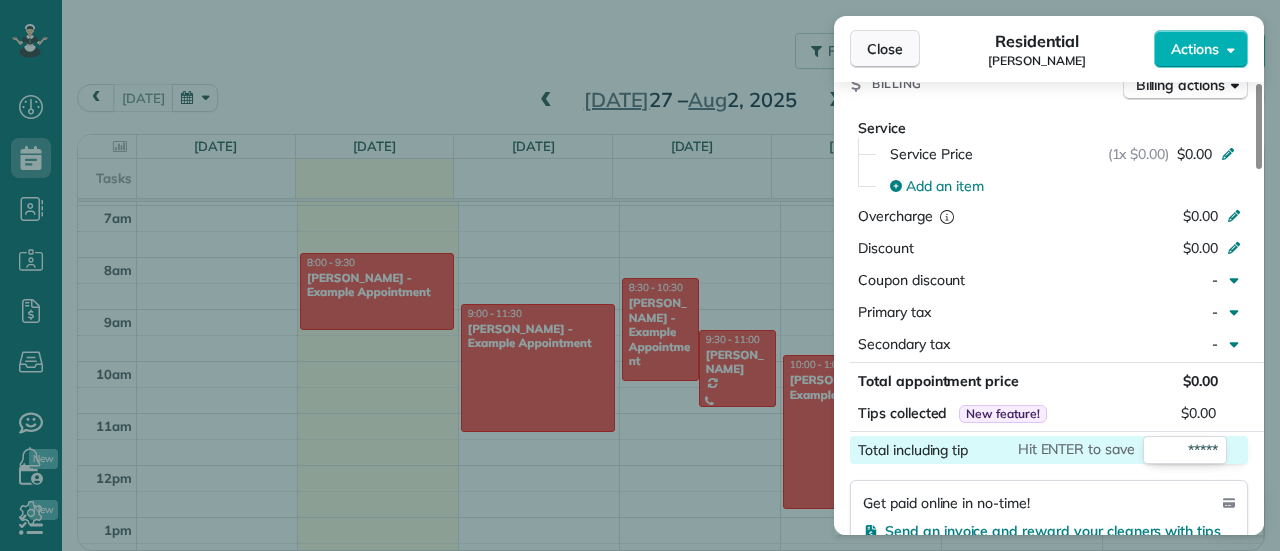 click on "Close" at bounding box center (885, 49) 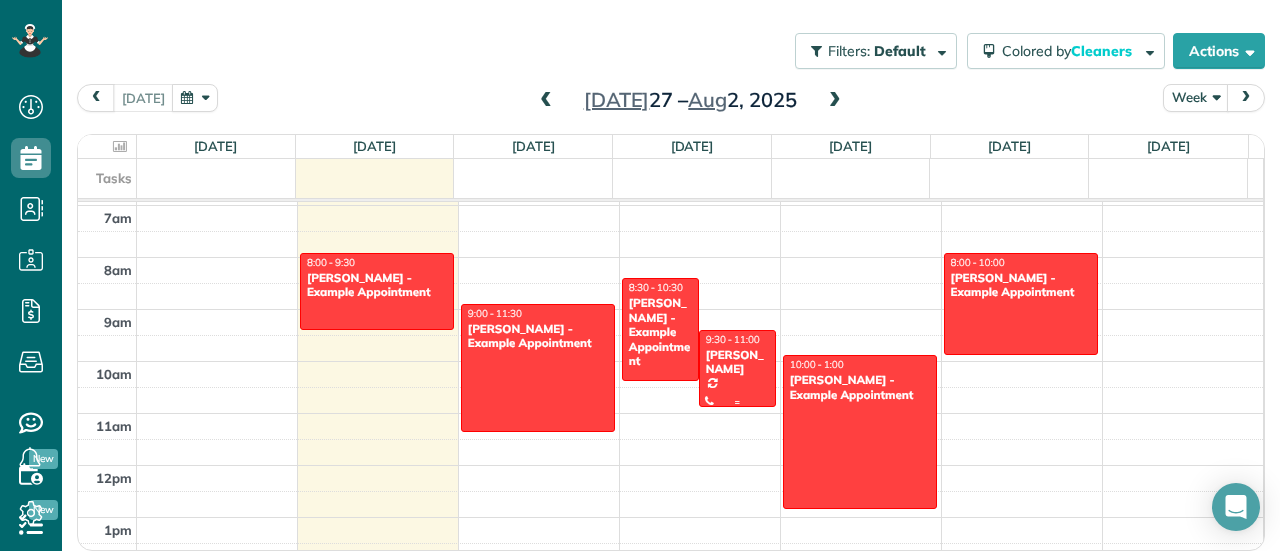 click on "[PERSON_NAME]" at bounding box center [737, 362] 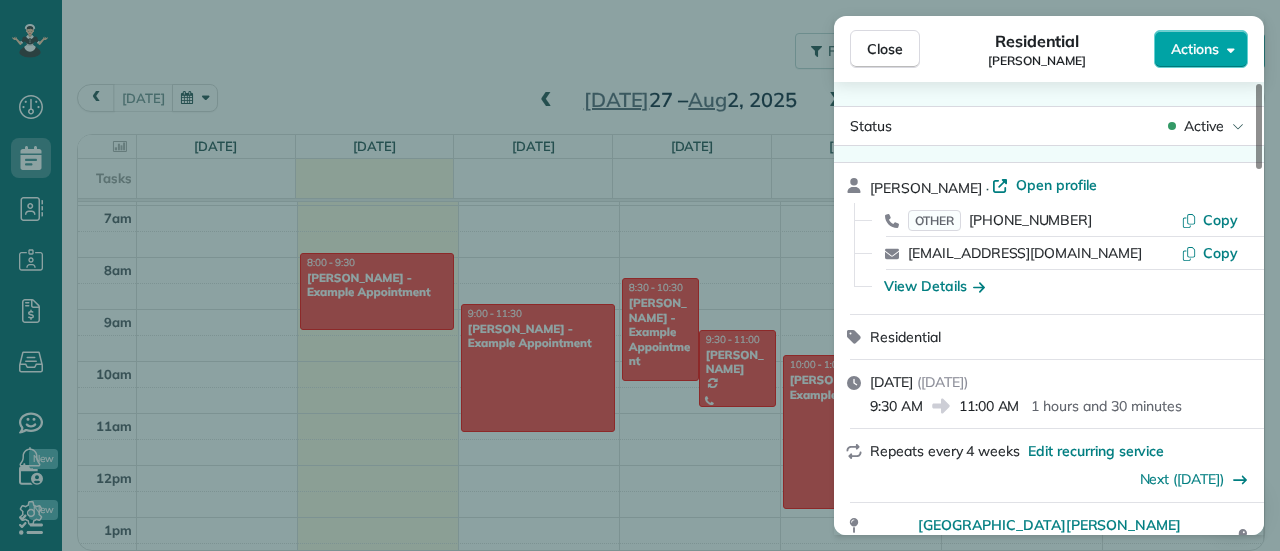 click on "Actions" at bounding box center [1195, 49] 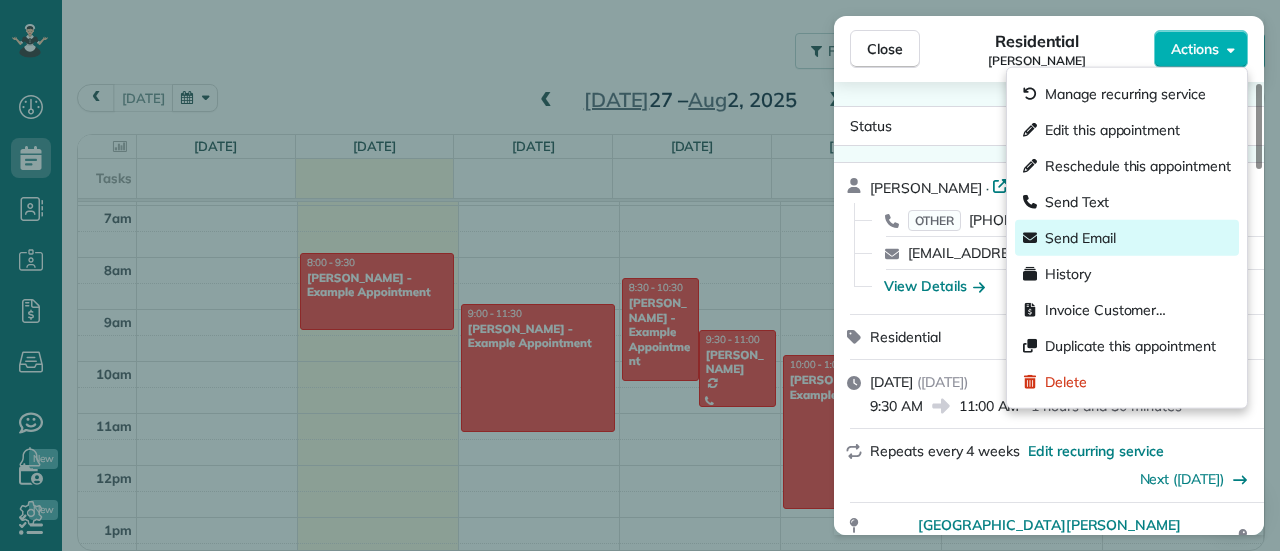 click on "Send Email" at bounding box center (1127, 238) 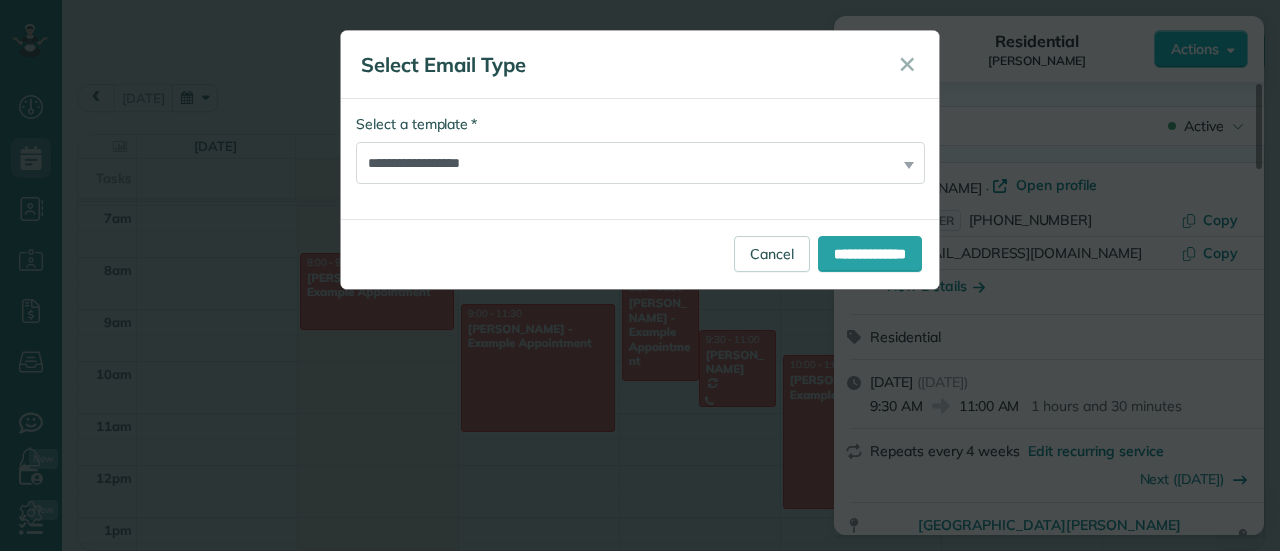 click on "**********" at bounding box center (640, 149) 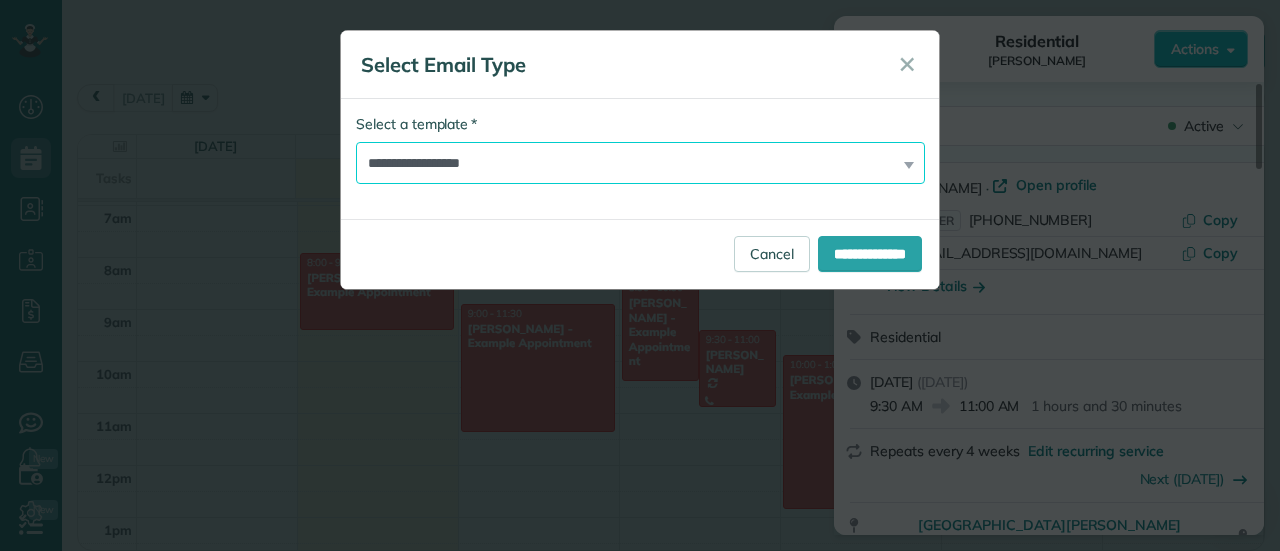 click on "**********" at bounding box center [640, 149] 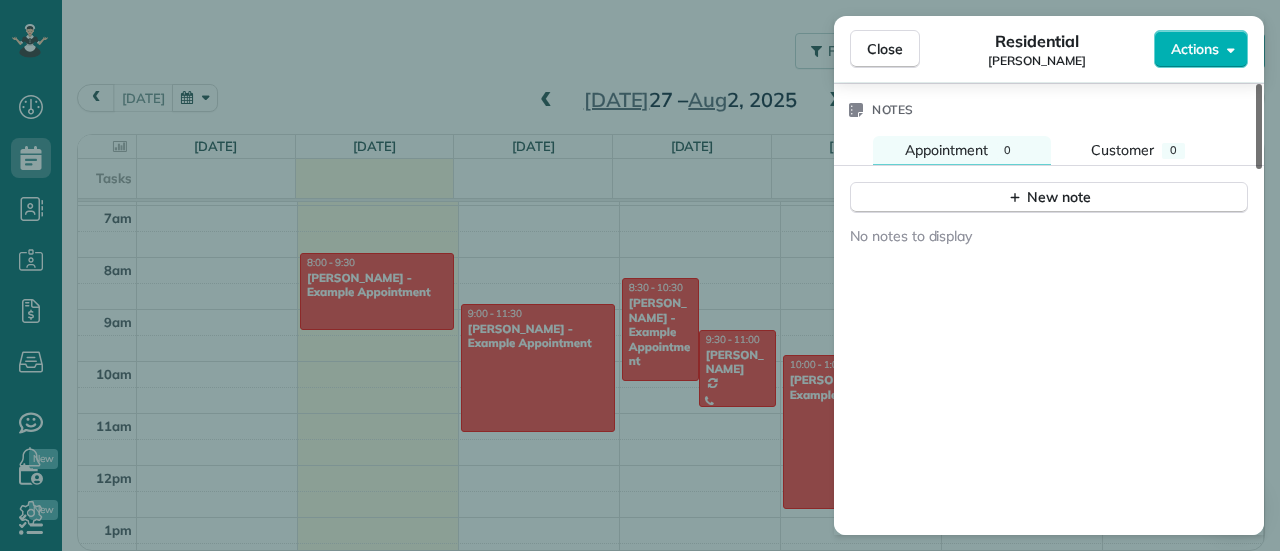 scroll, scrollTop: 1932, scrollLeft: 0, axis: vertical 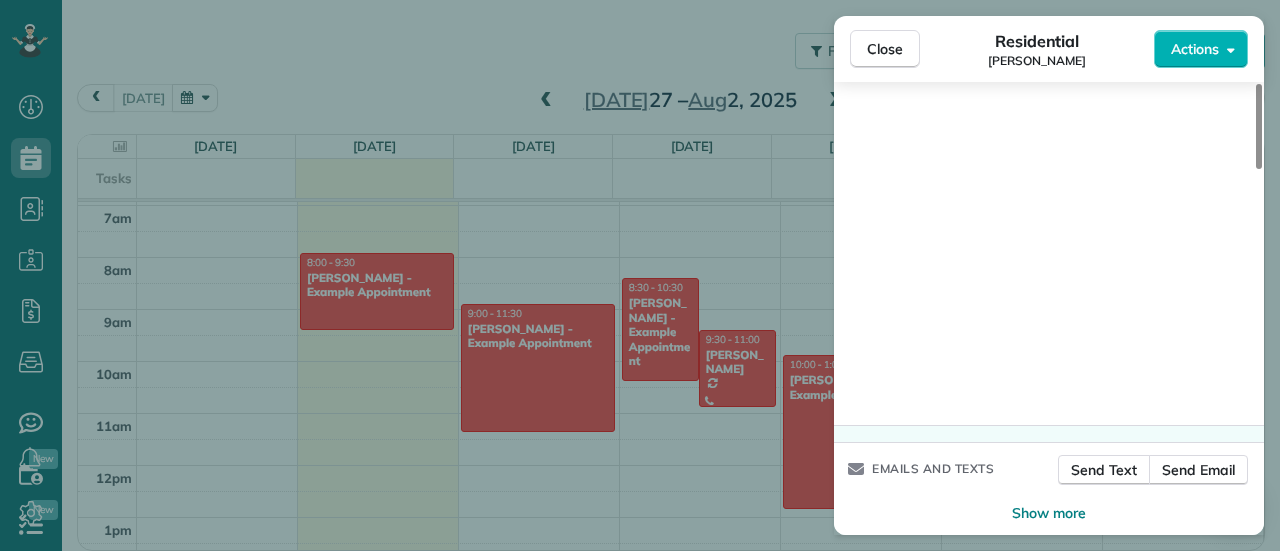 drag, startPoint x: 1262, startPoint y: 127, endPoint x: 1202, endPoint y: 467, distance: 345.25354 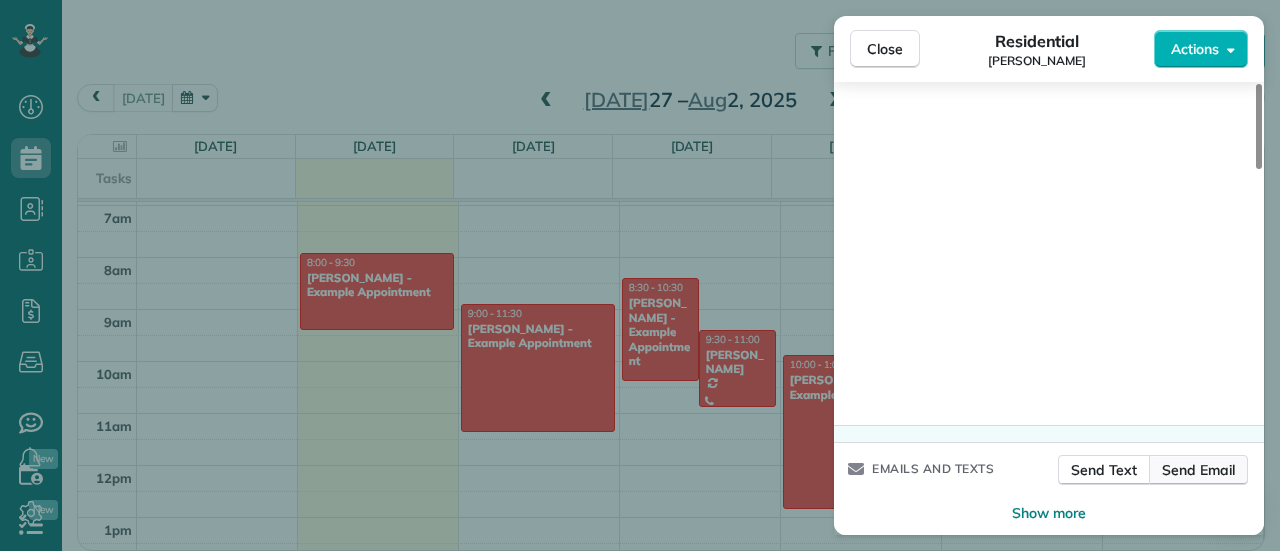 click on "Send Email" at bounding box center (1198, 470) 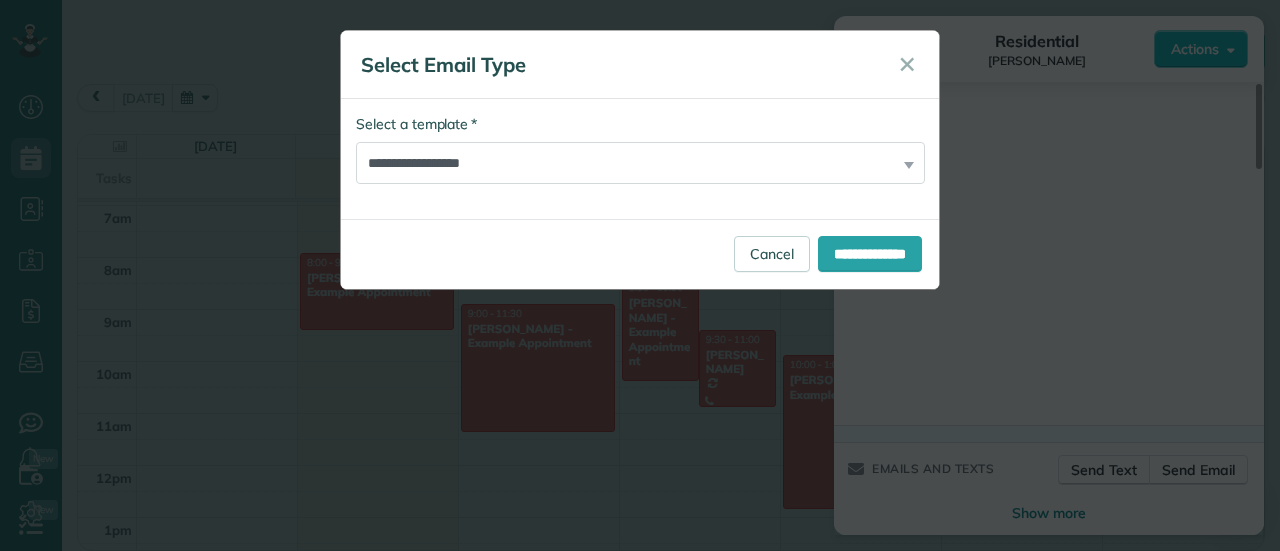 click on "**********" at bounding box center (640, 149) 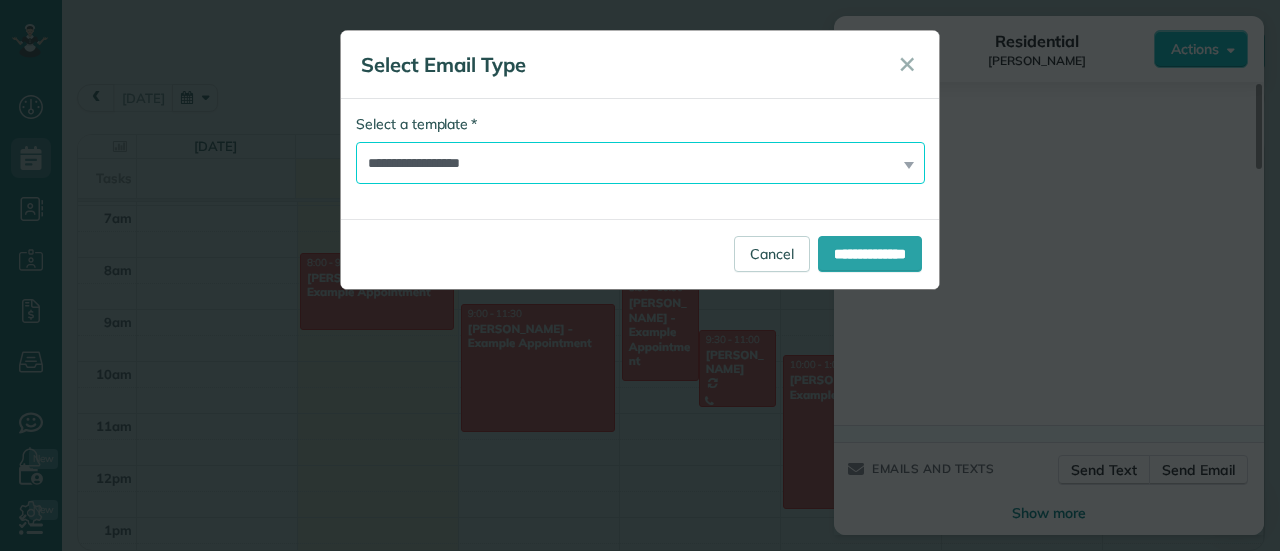 drag, startPoint x: 910, startPoint y: 159, endPoint x: 842, endPoint y: 159, distance: 68 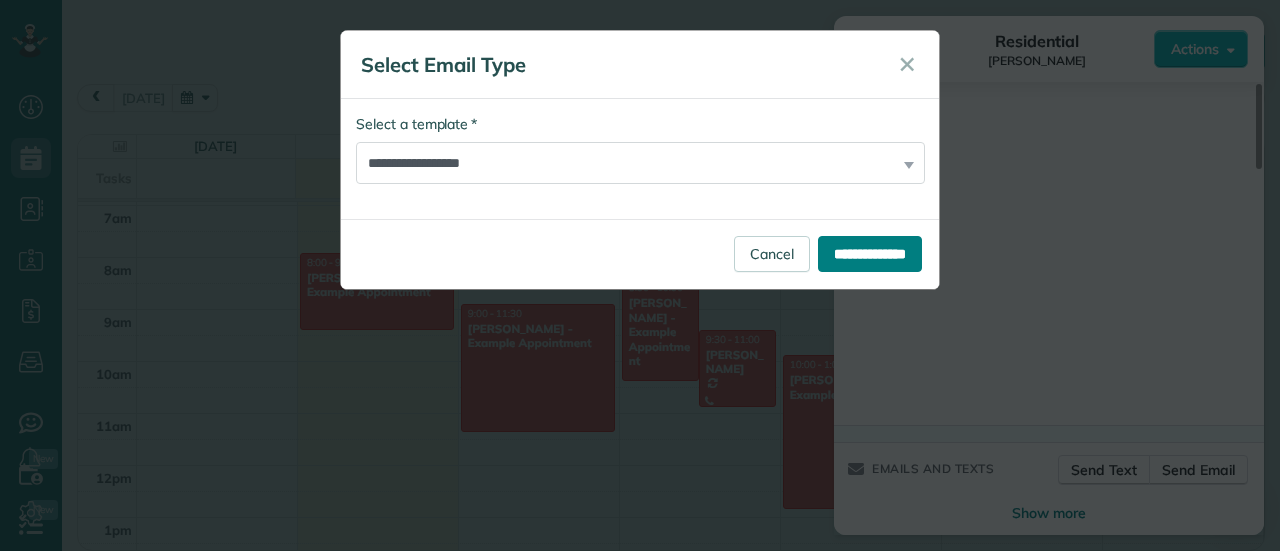 click on "**********" at bounding box center (870, 254) 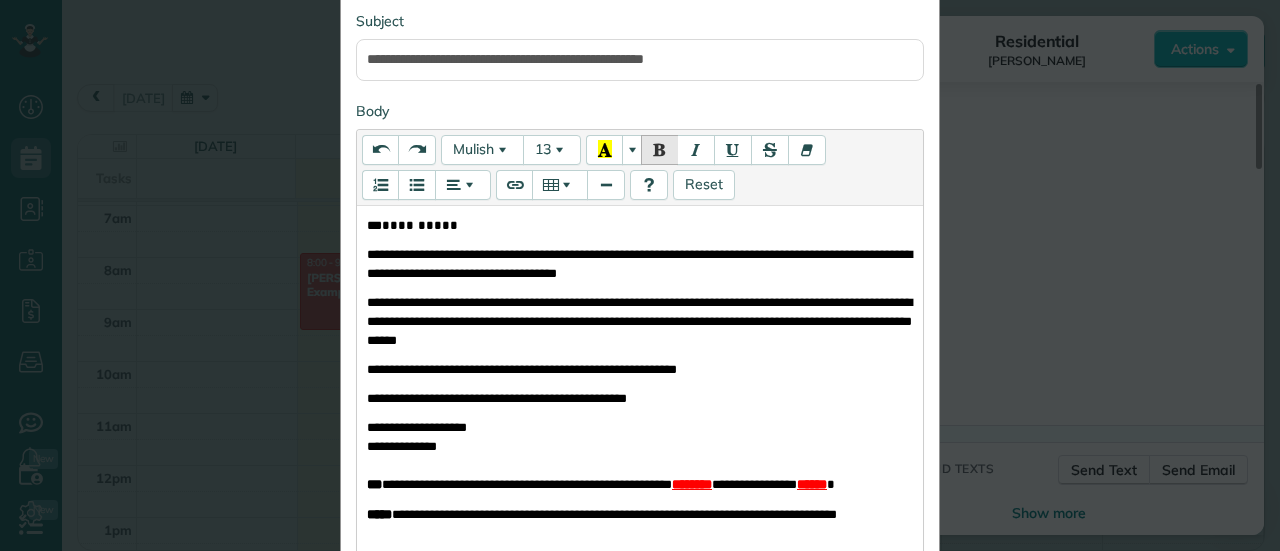 scroll, scrollTop: 196, scrollLeft: 0, axis: vertical 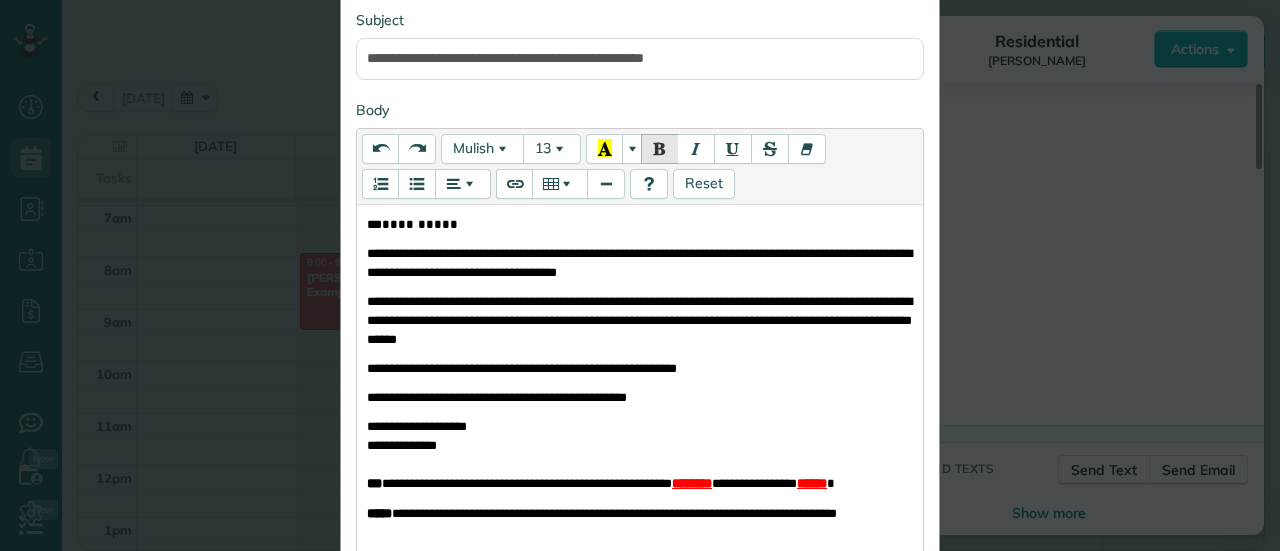 drag, startPoint x: 376, startPoint y: 219, endPoint x: 389, endPoint y: 244, distance: 28.178005 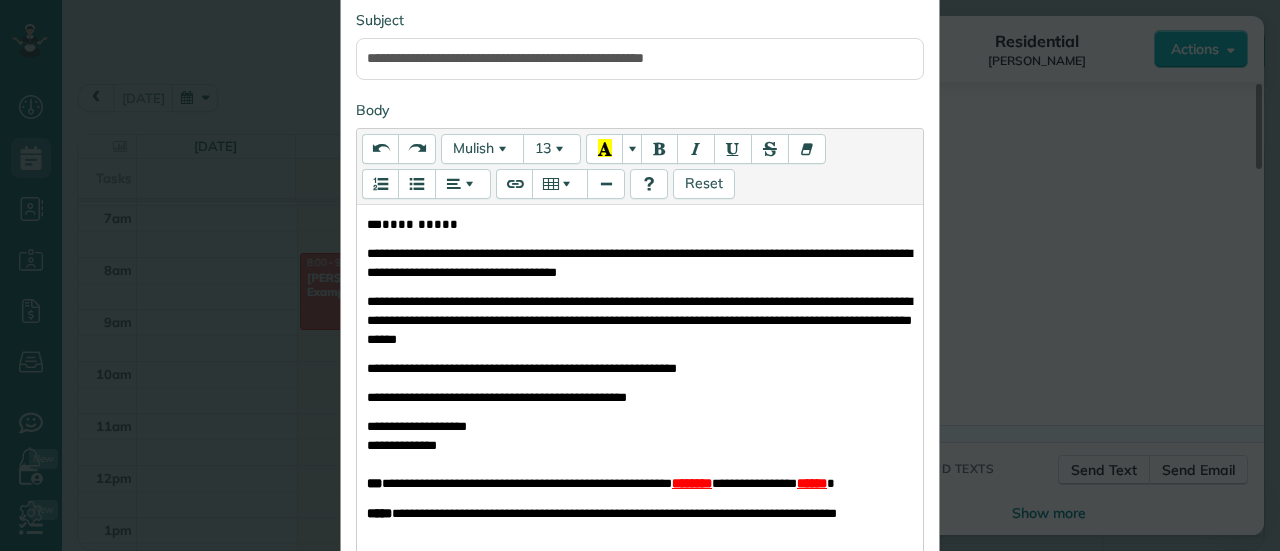 type 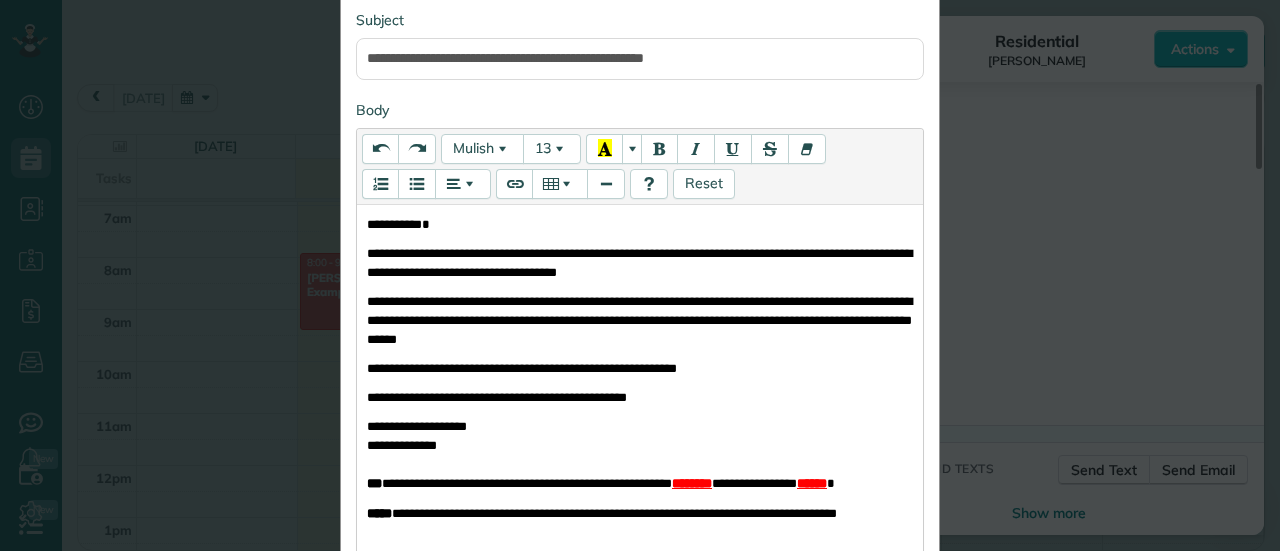 scroll, scrollTop: 0, scrollLeft: 0, axis: both 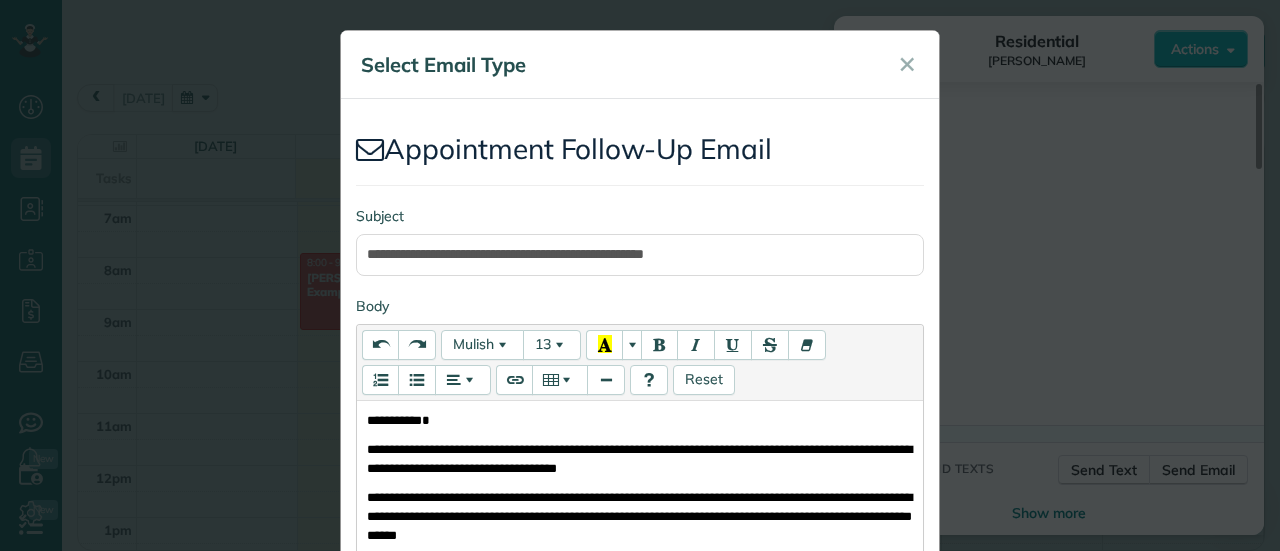 click on "✕" at bounding box center (907, 64) 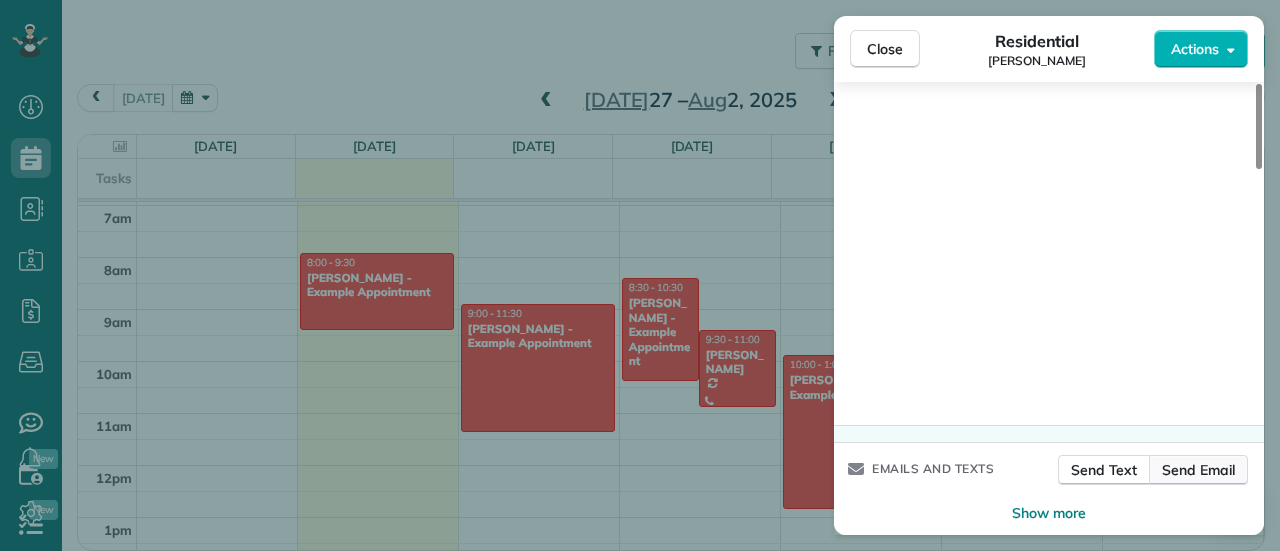 click on "Send Email" at bounding box center [1198, 470] 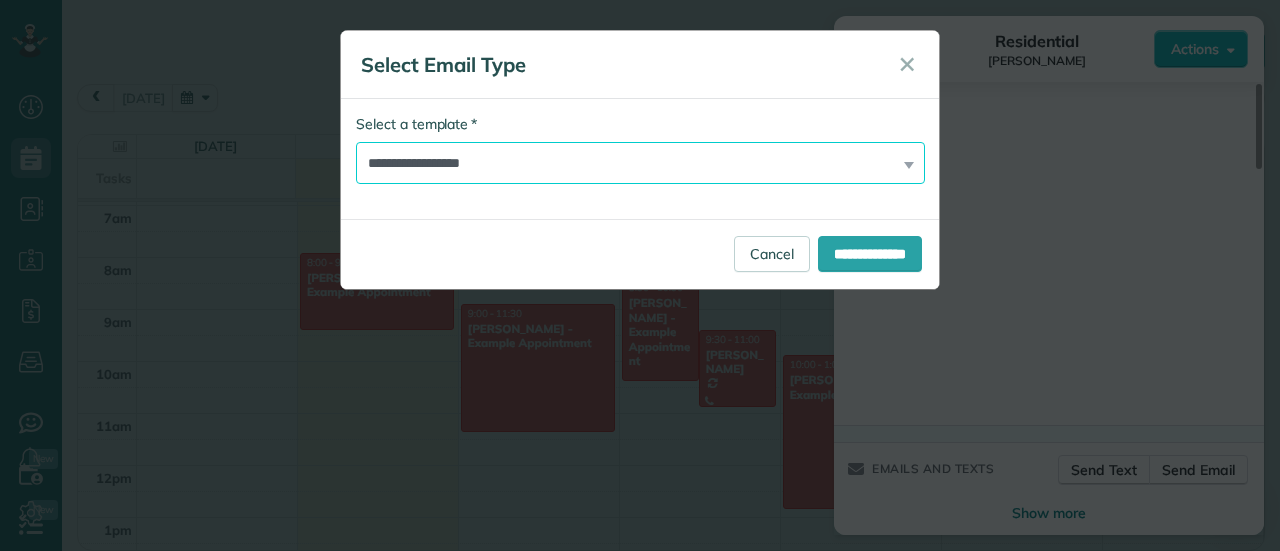 click on "**********" at bounding box center (640, 163) 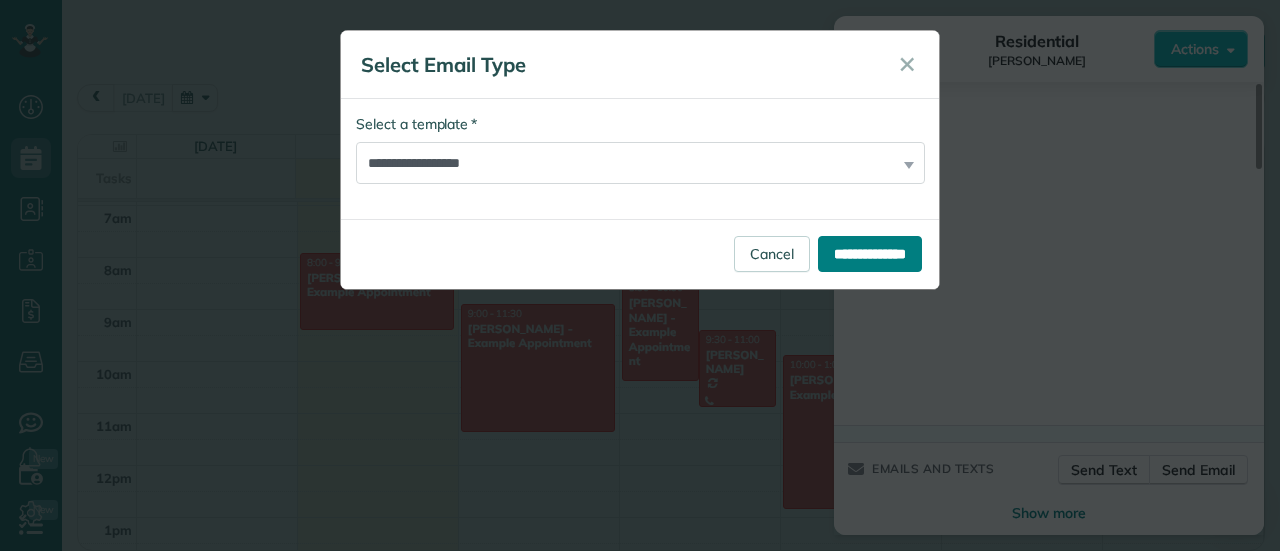 click on "**********" at bounding box center [870, 254] 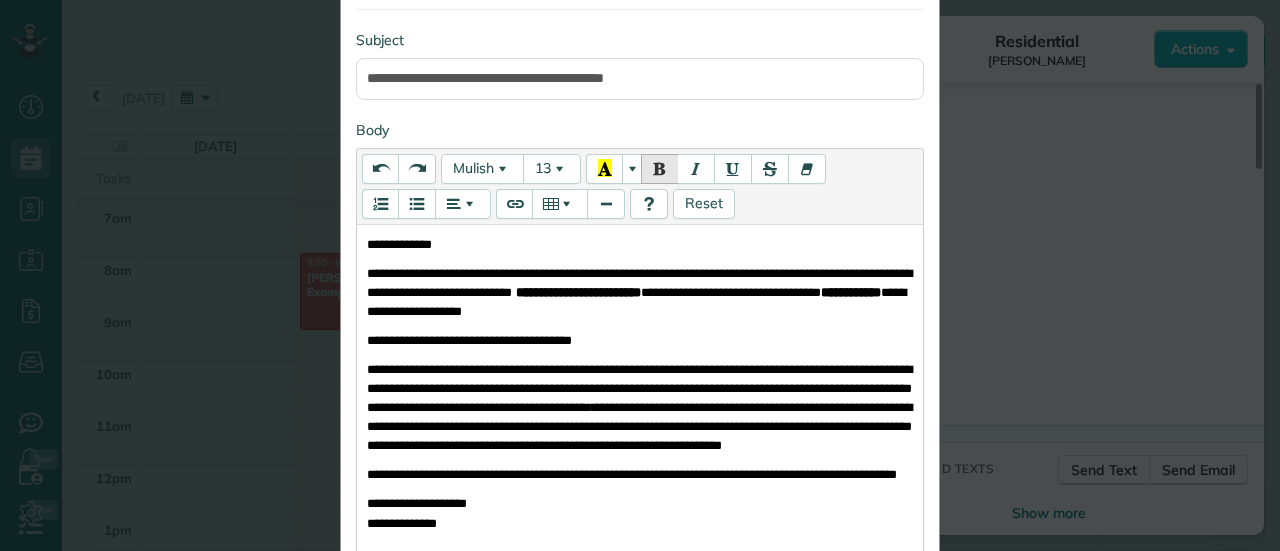 scroll, scrollTop: 180, scrollLeft: 0, axis: vertical 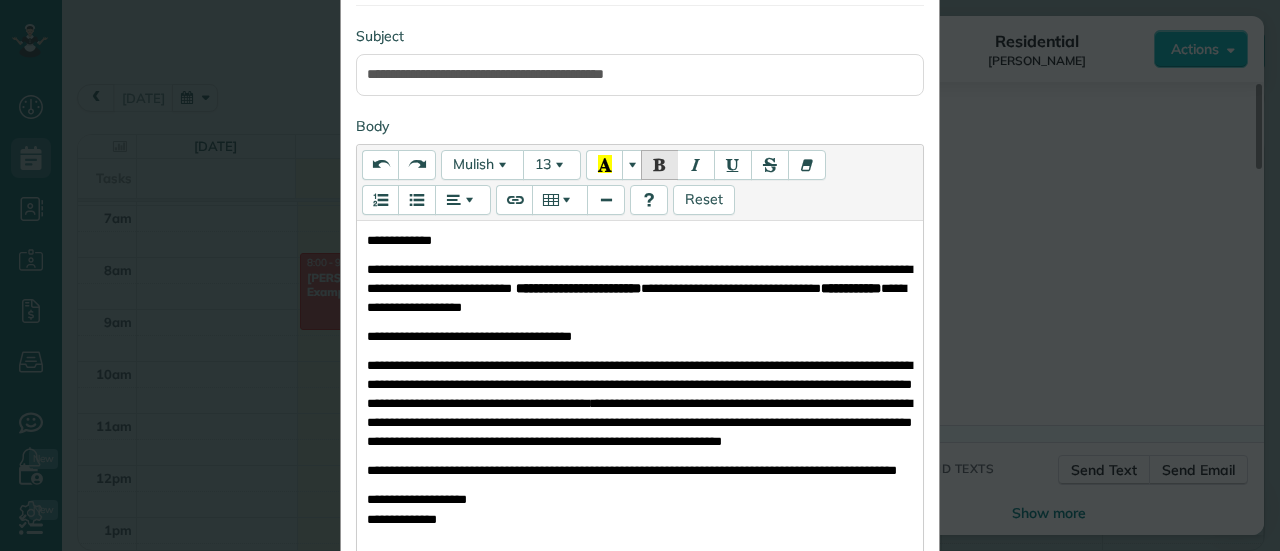 drag, startPoint x: 374, startPoint y: 233, endPoint x: 394, endPoint y: 254, distance: 29 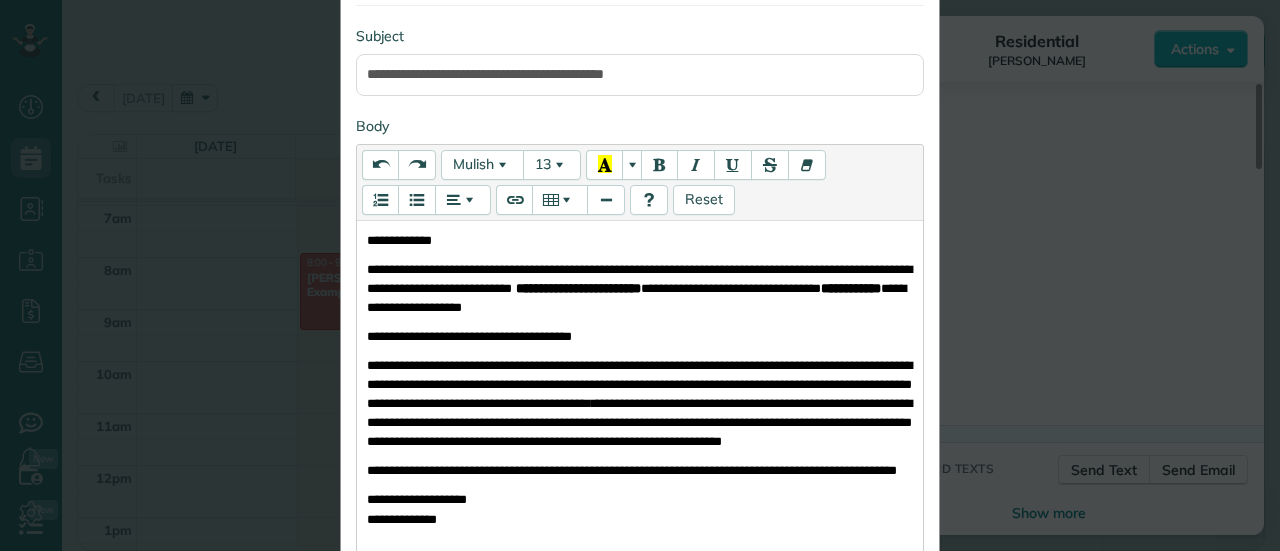 type 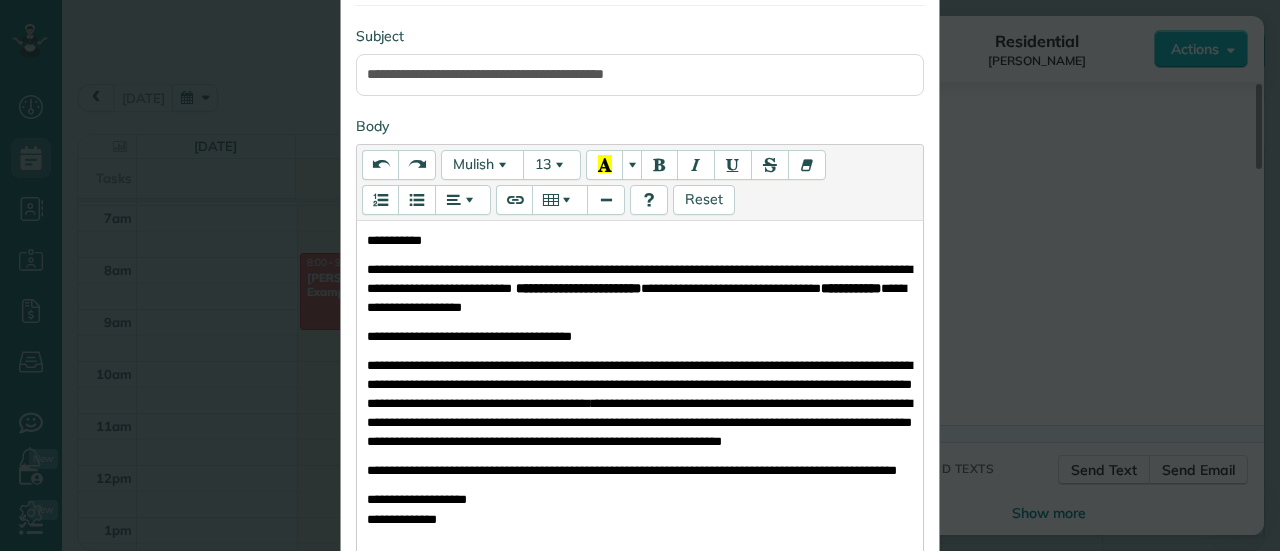 click on "**********" at bounding box center (469, 336) 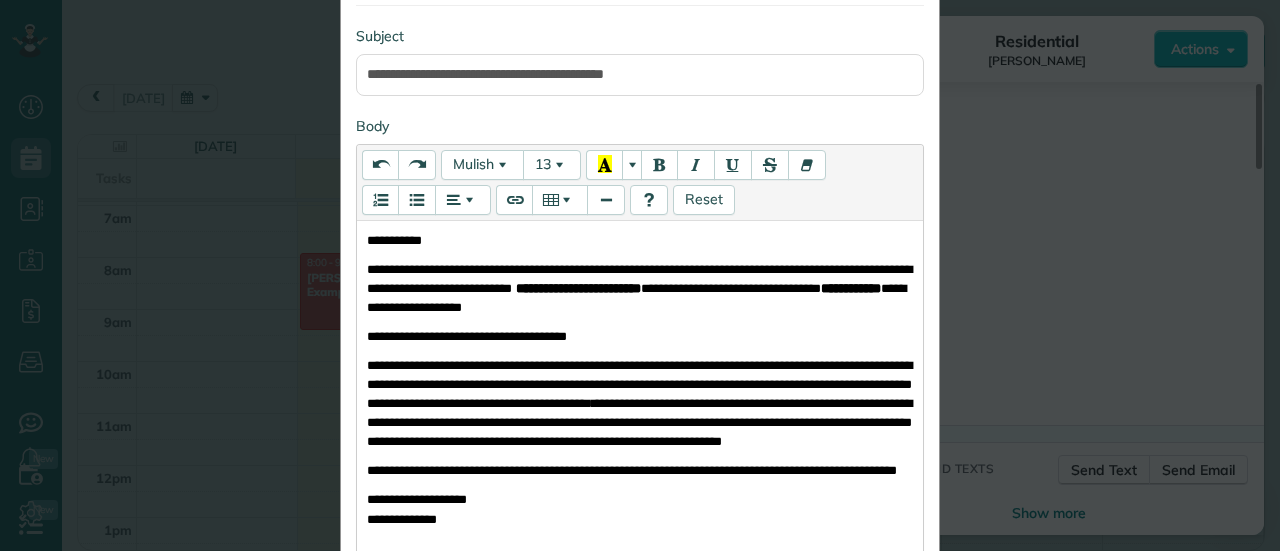 drag, startPoint x: 606, startPoint y: 421, endPoint x: 875, endPoint y: 475, distance: 274.36655 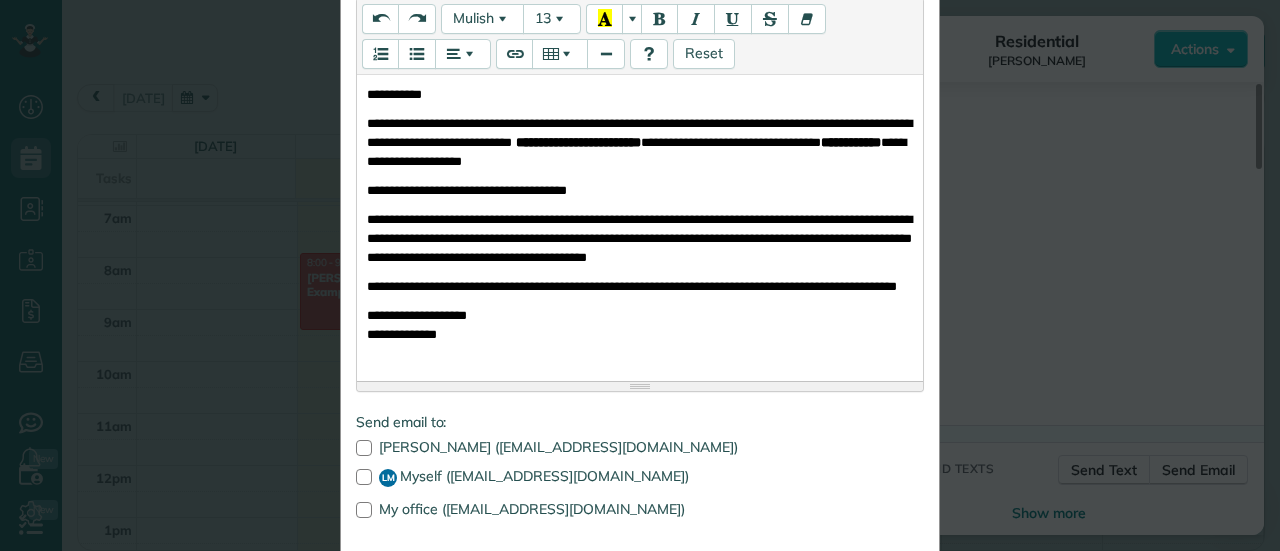 scroll, scrollTop: 424, scrollLeft: 0, axis: vertical 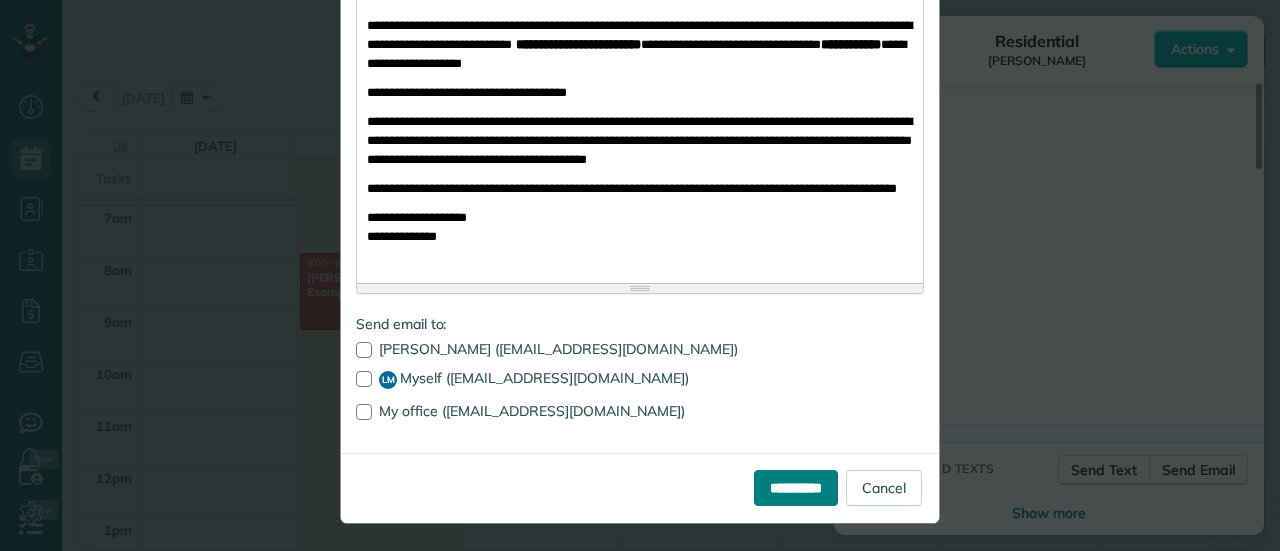 click on "**********" at bounding box center [796, 488] 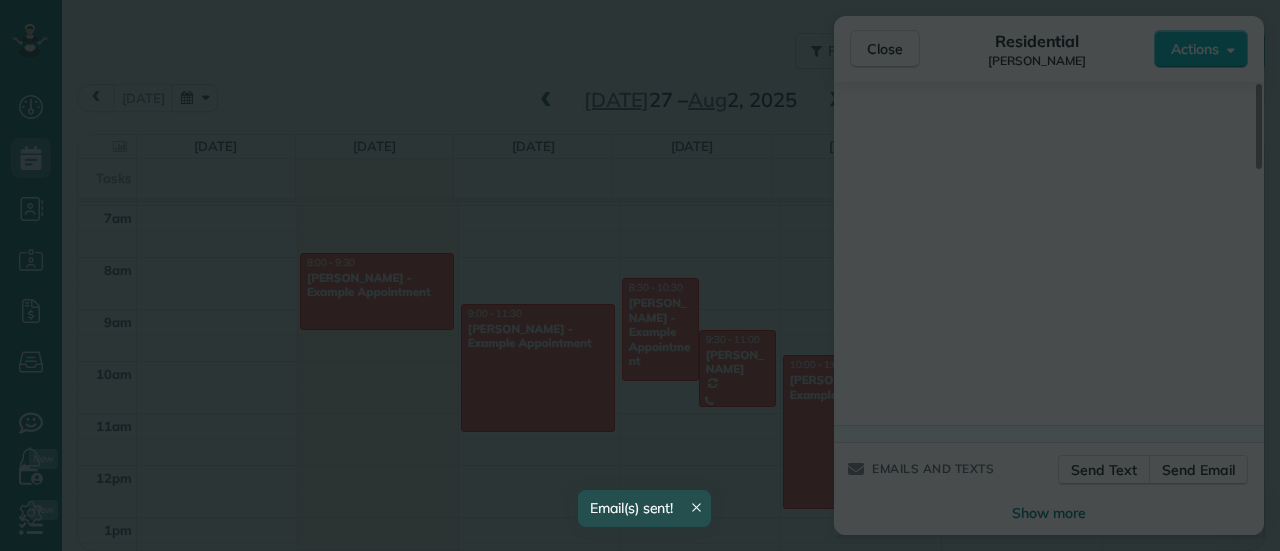 scroll, scrollTop: 0, scrollLeft: 0, axis: both 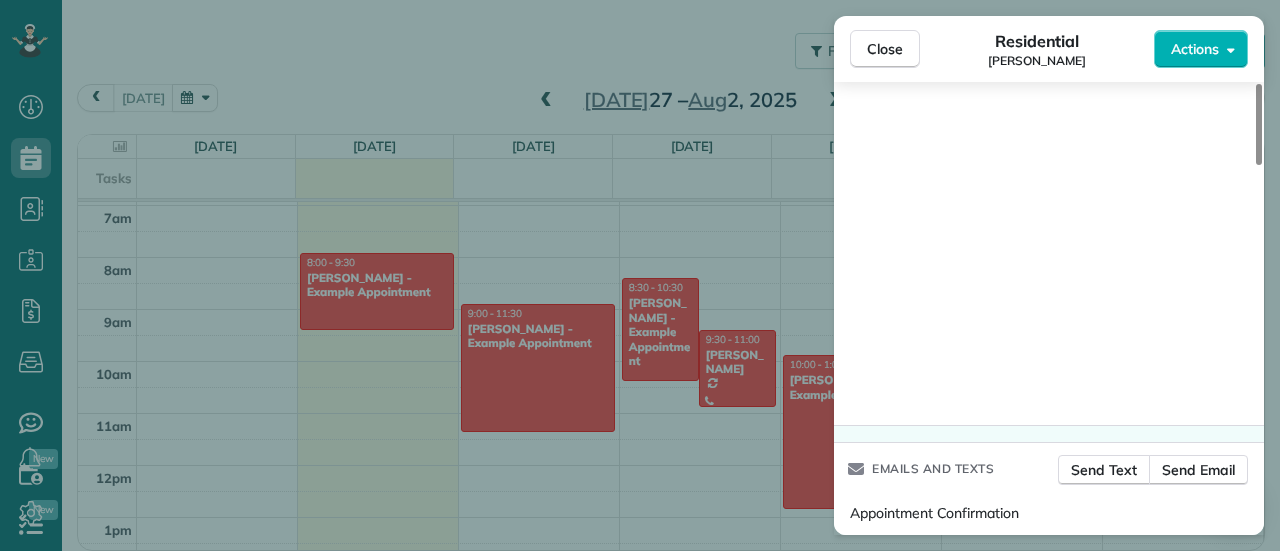 click on "Failed to send" at bounding box center (918, 541) 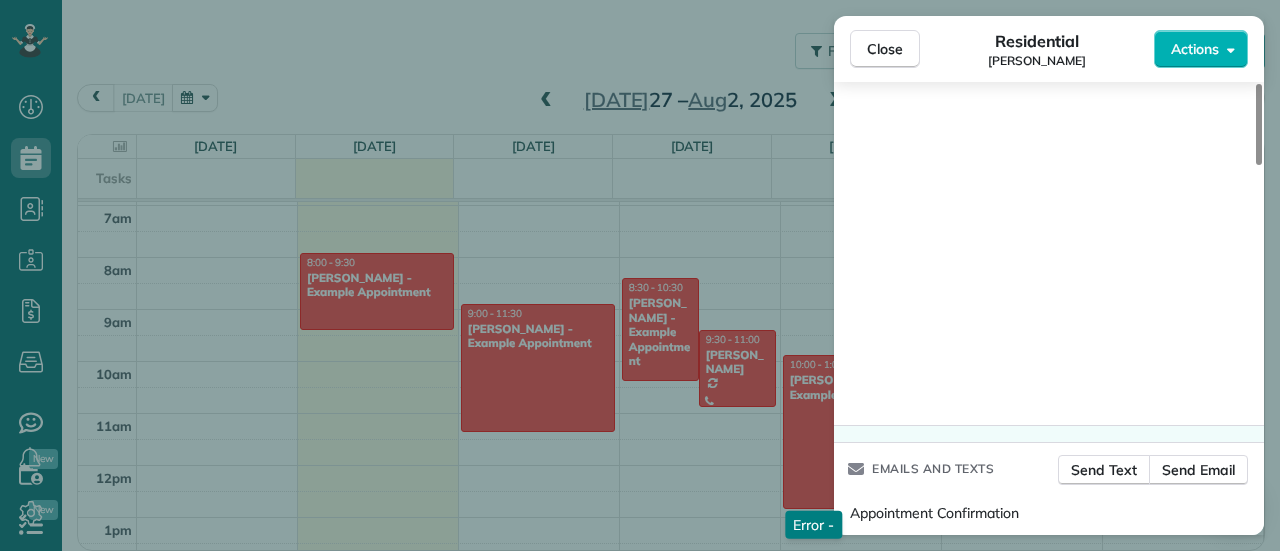 click on "Failed to send" at bounding box center (917, 541) 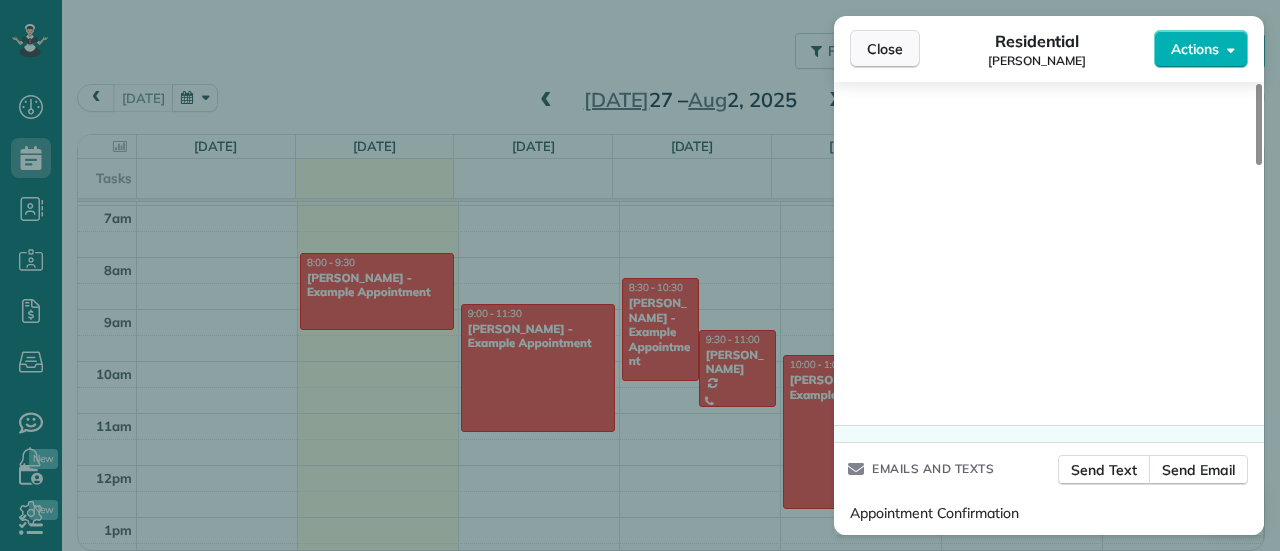 click on "Close" at bounding box center [885, 49] 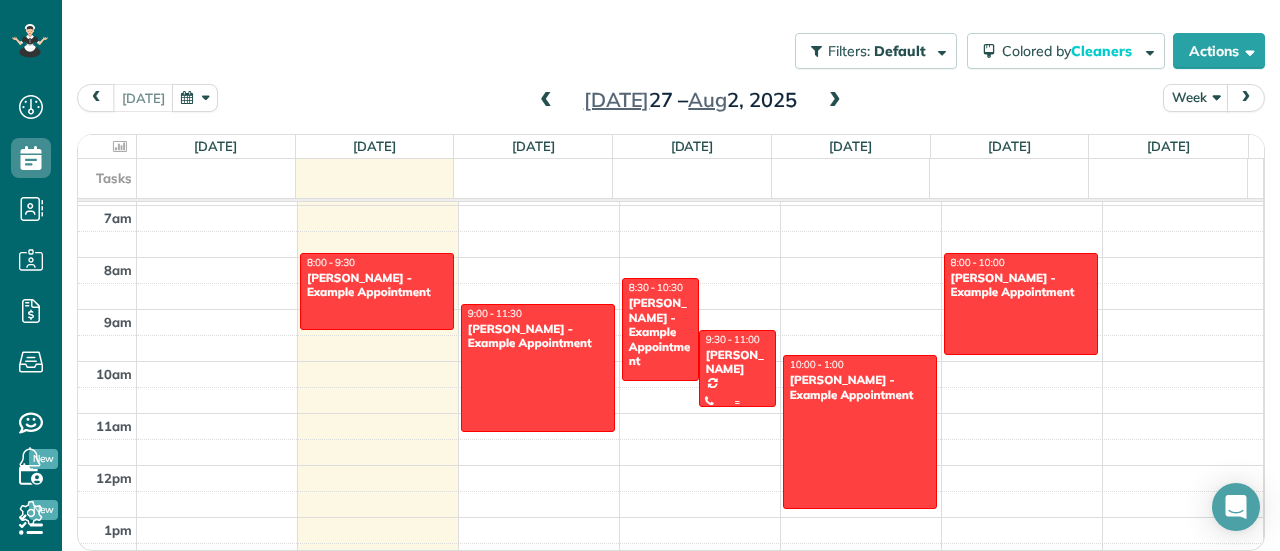 click on "[PERSON_NAME]" at bounding box center [737, 362] 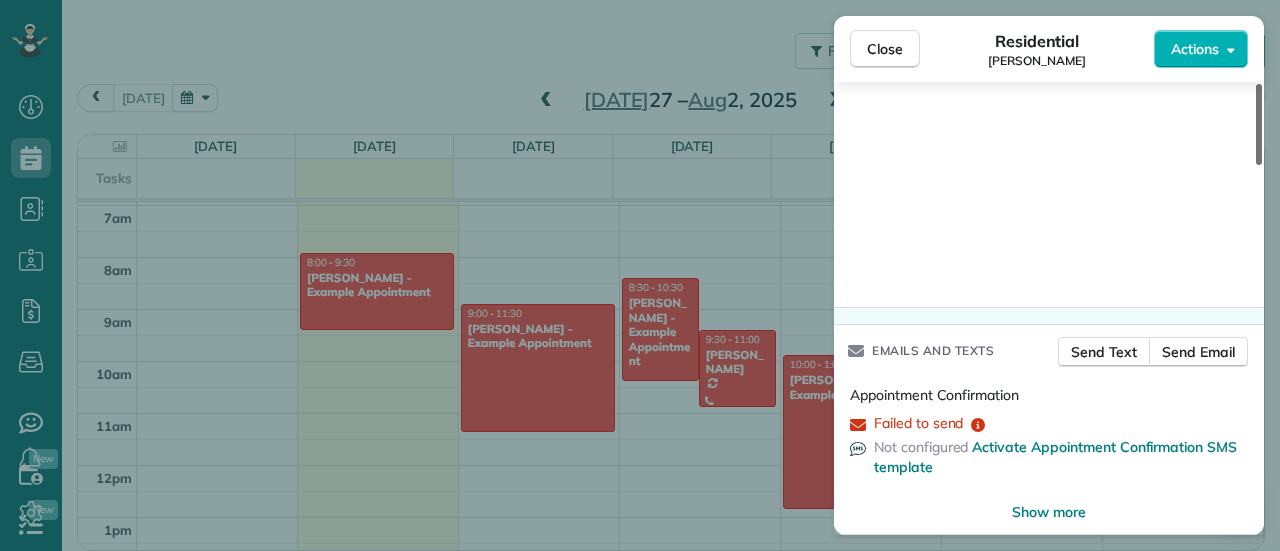 scroll, scrollTop: 0, scrollLeft: 0, axis: both 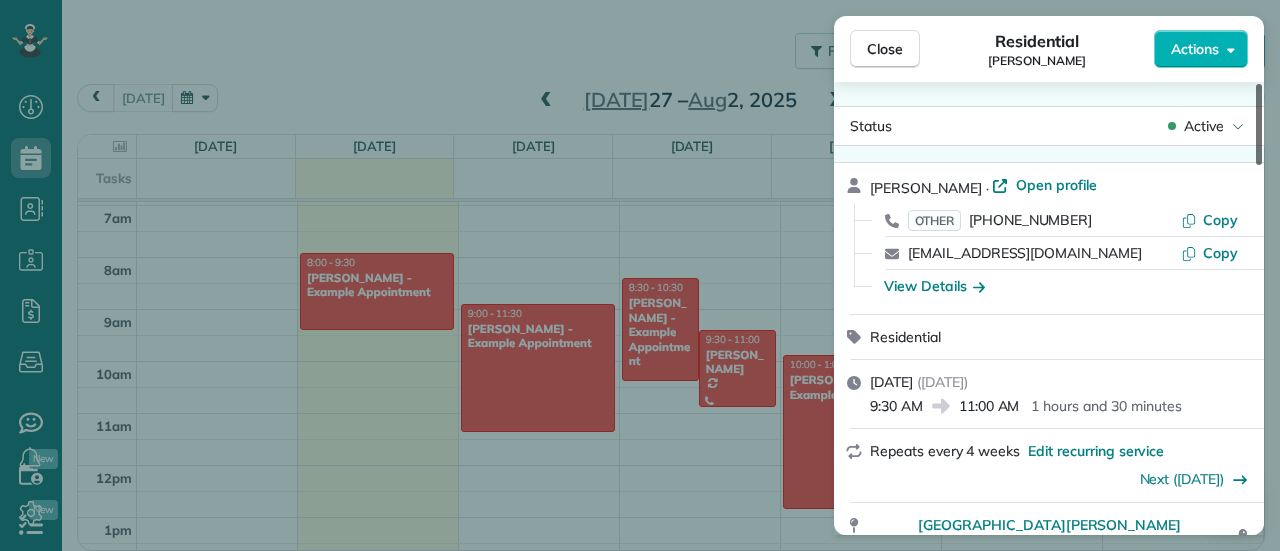 drag, startPoint x: 1258, startPoint y: 159, endPoint x: 1230, endPoint y: 78, distance: 85.70297 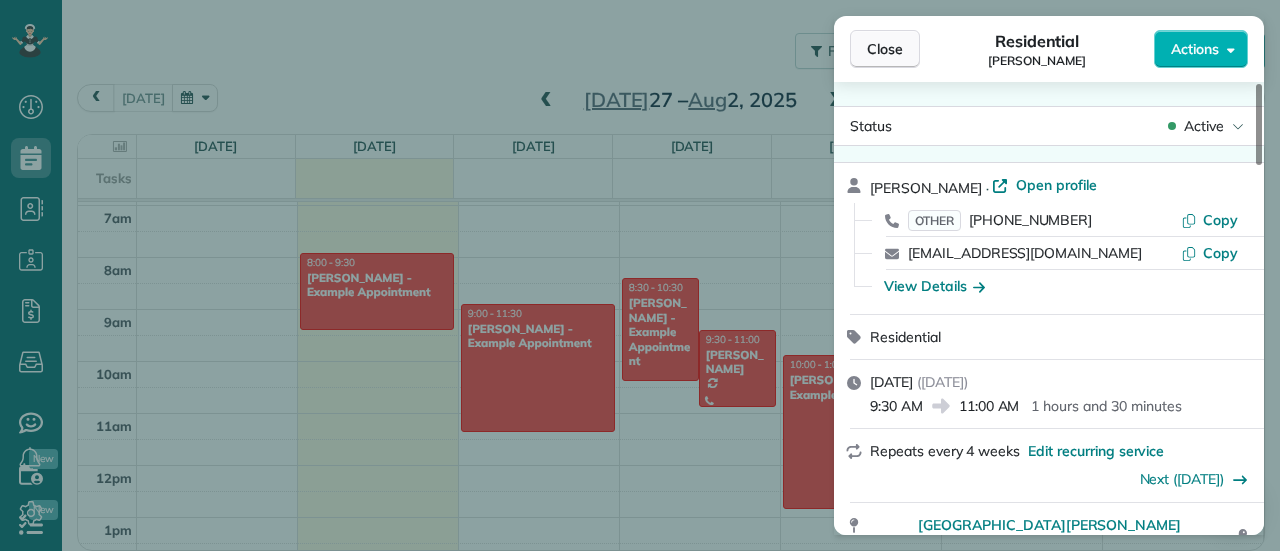 drag, startPoint x: 889, startPoint y: 55, endPoint x: 875, endPoint y: 51, distance: 14.56022 